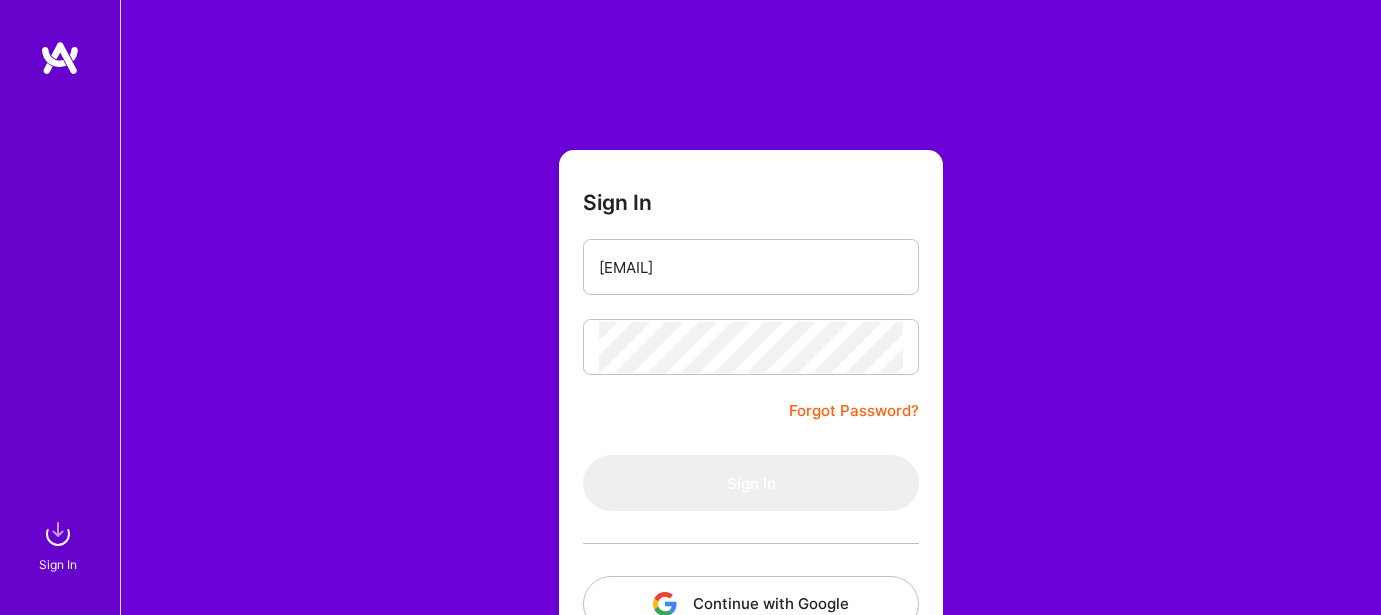 scroll, scrollTop: 0, scrollLeft: 0, axis: both 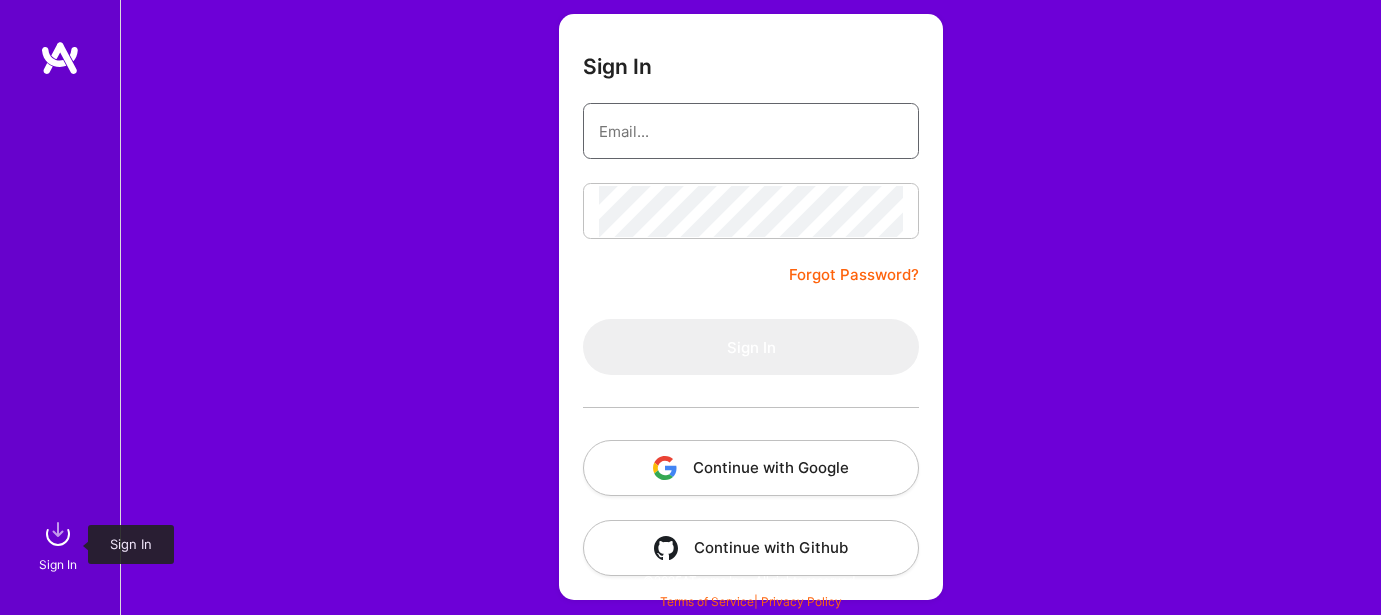 type on "pastrop2003@gmail.com" 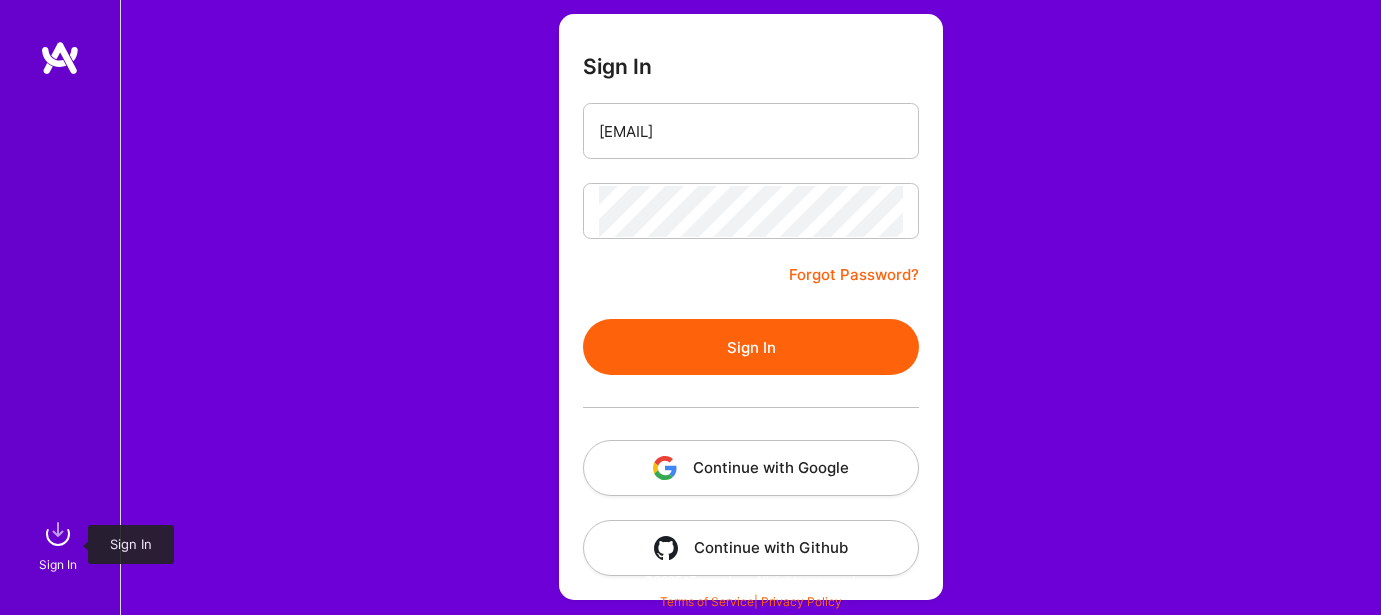 click at bounding box center [58, 534] 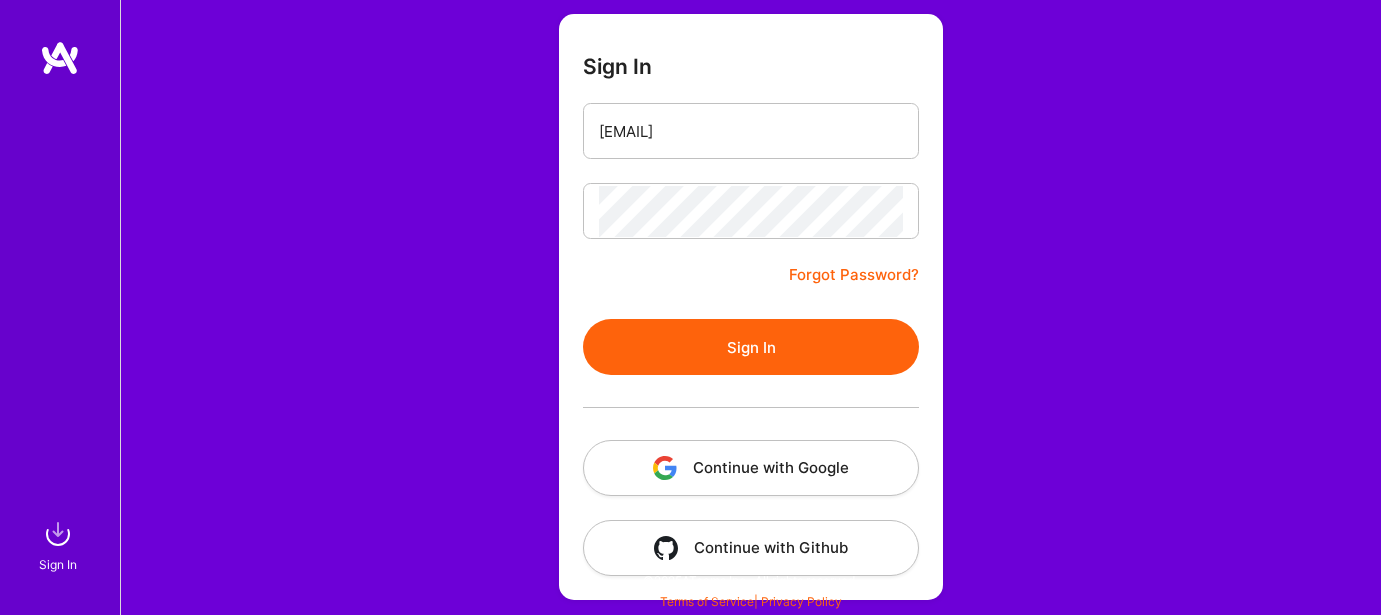 click on "Sign In" at bounding box center (751, 347) 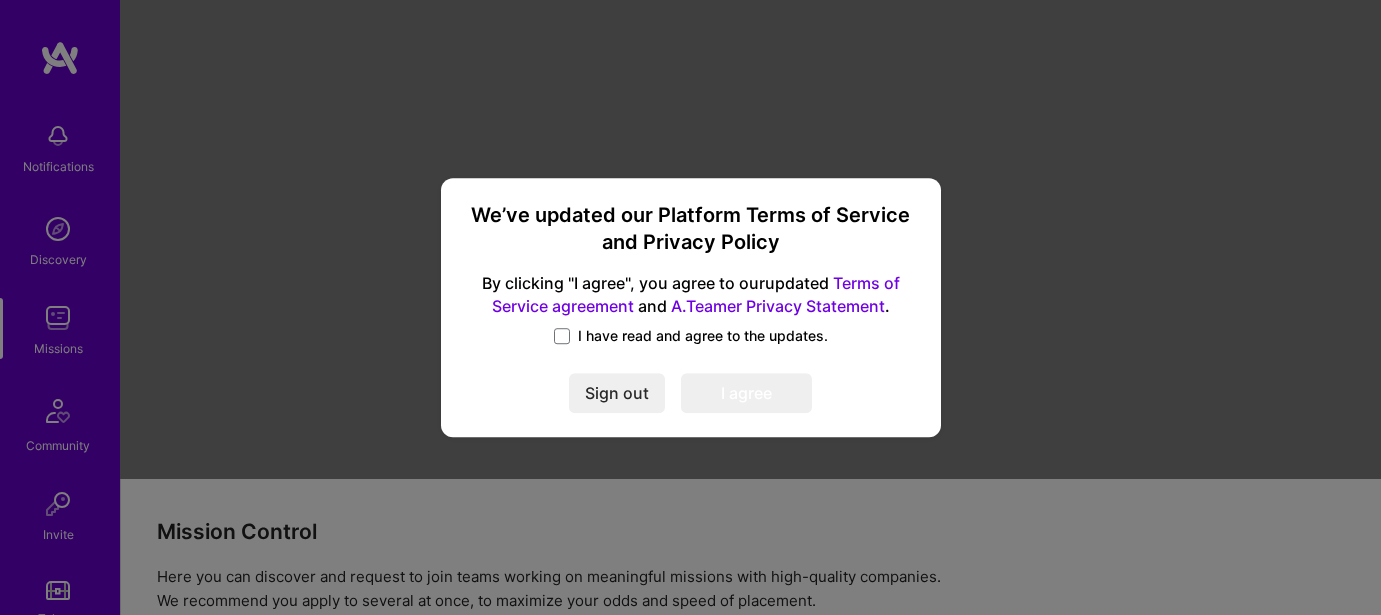 scroll, scrollTop: 0, scrollLeft: 0, axis: both 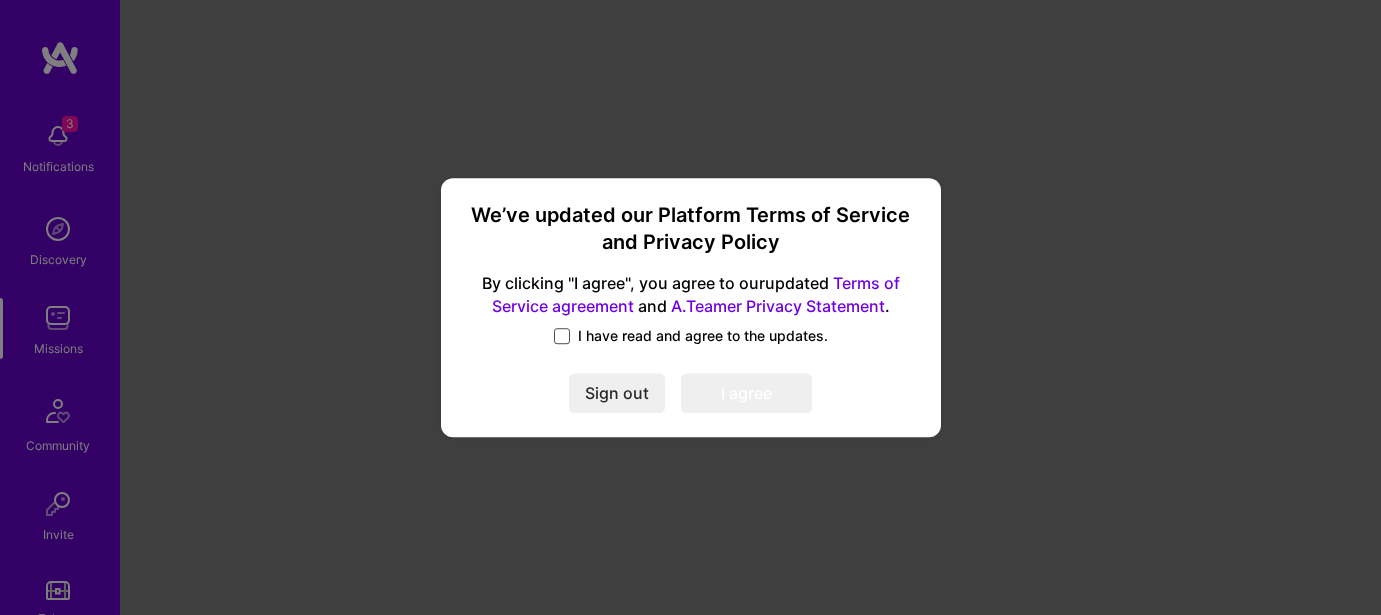 click at bounding box center [562, 336] 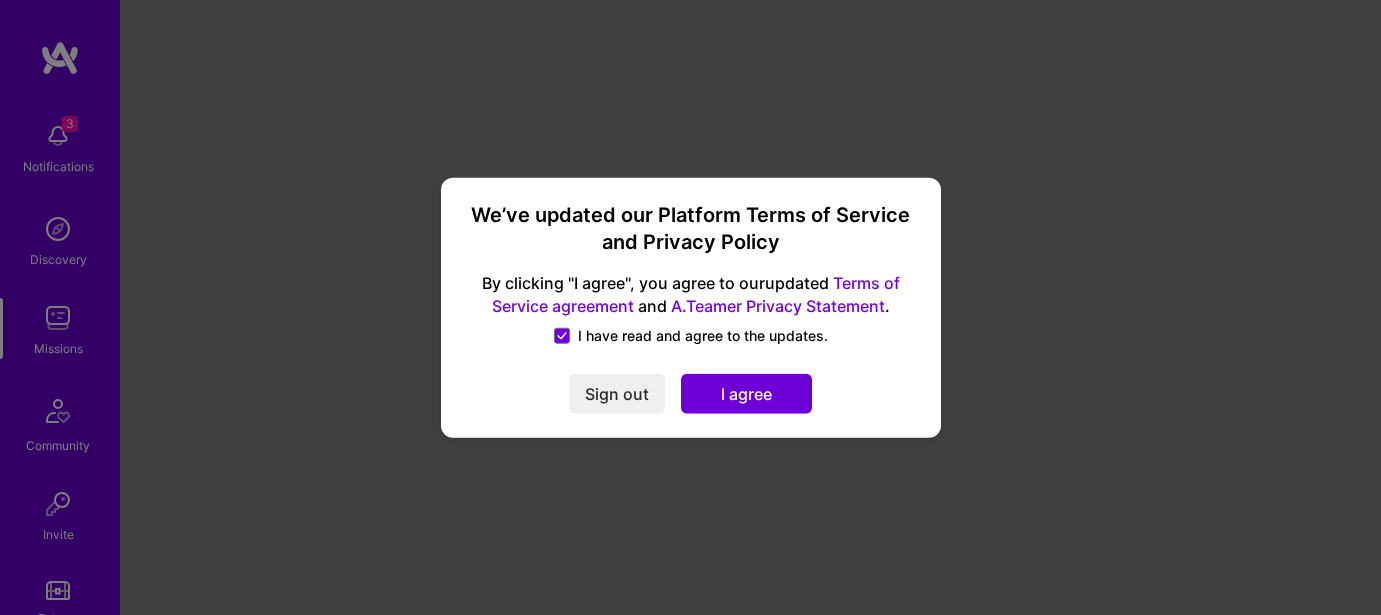 click on "I agree" at bounding box center [746, 394] 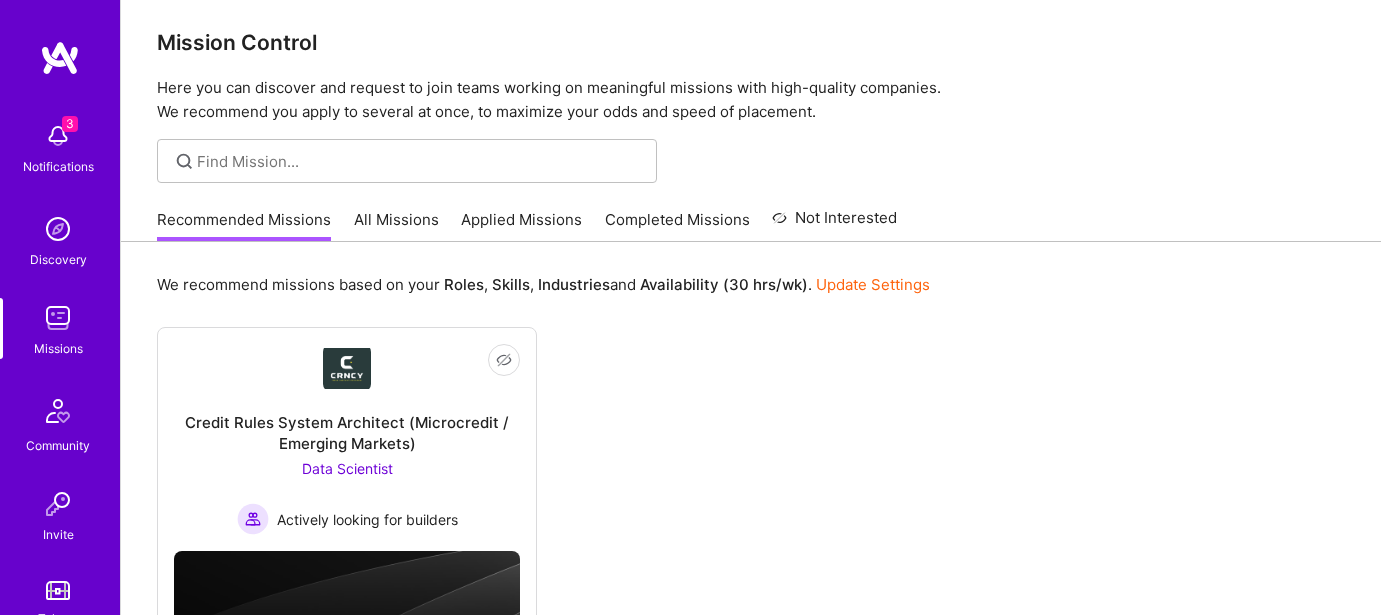 scroll, scrollTop: 8, scrollLeft: 0, axis: vertical 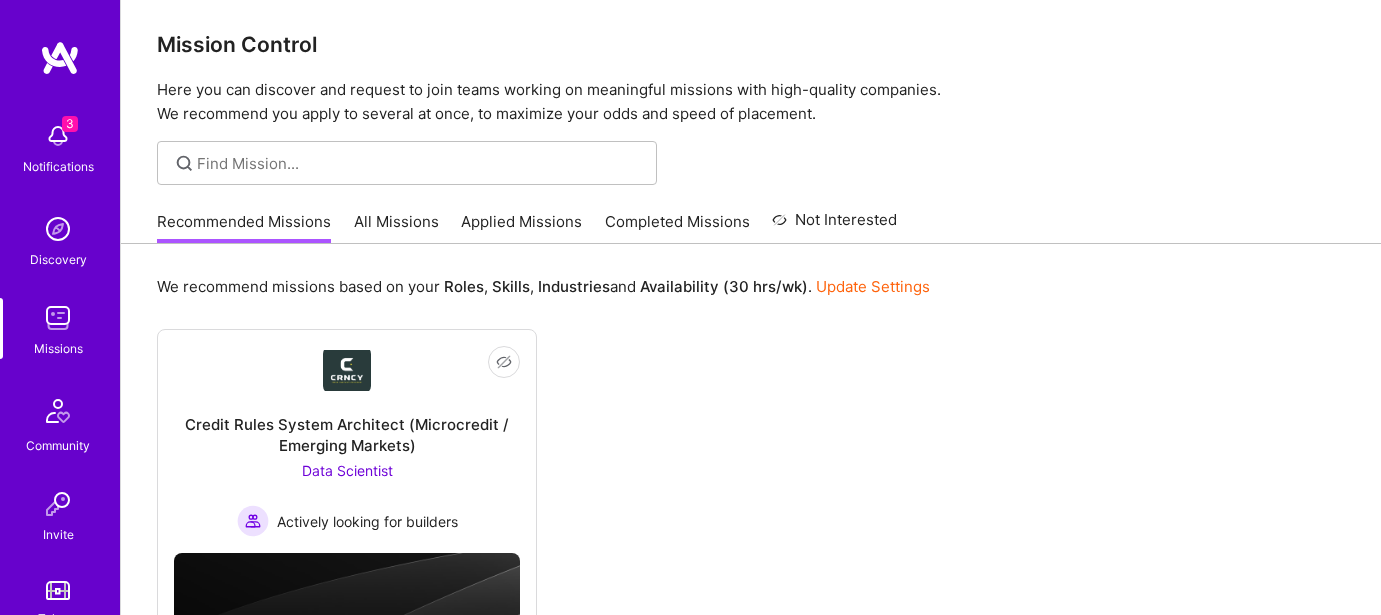 click on "All Missions" at bounding box center [396, 227] 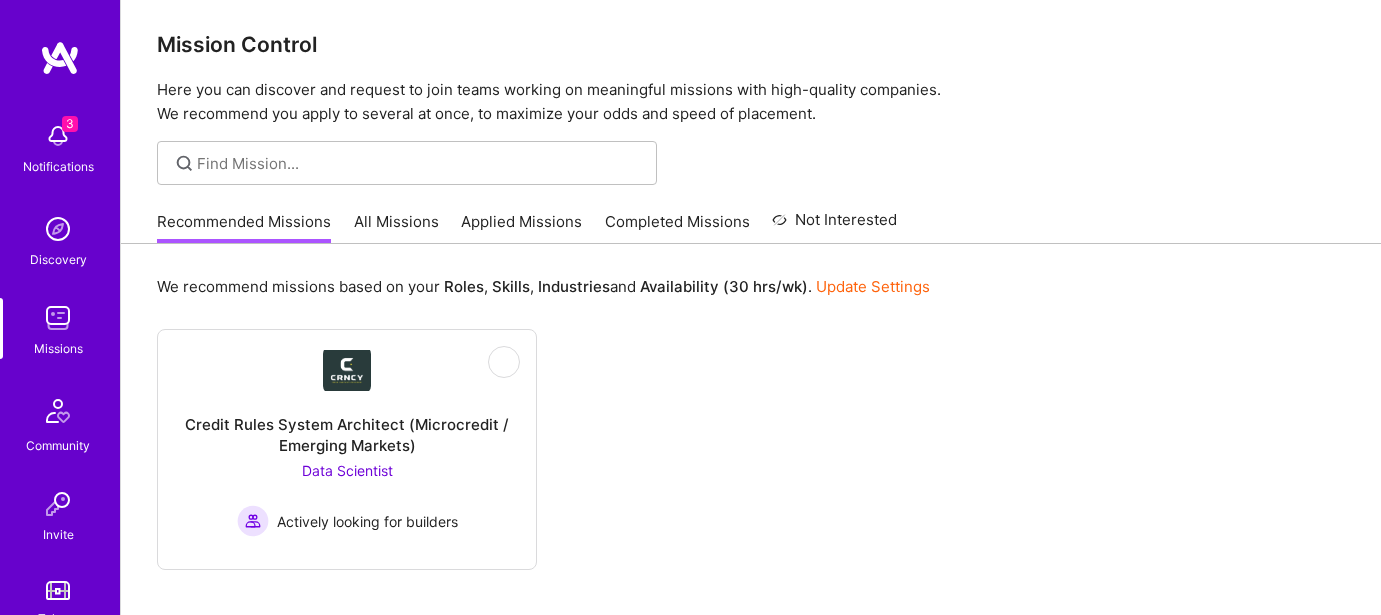 scroll, scrollTop: 0, scrollLeft: 0, axis: both 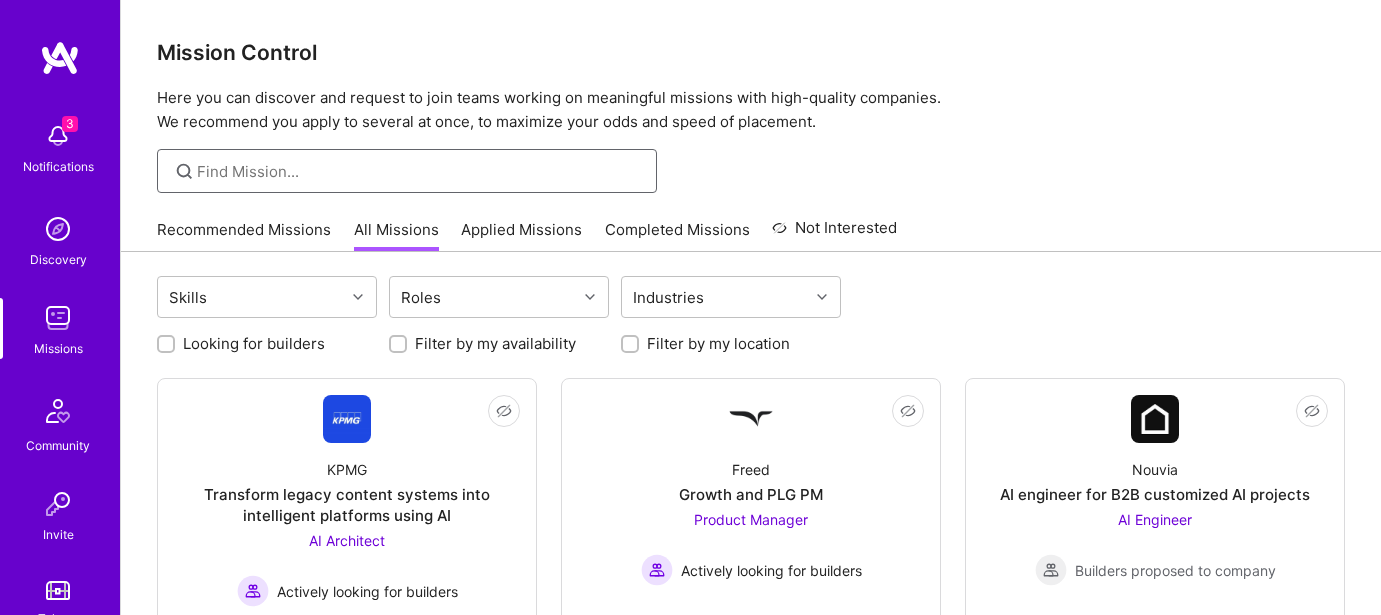 click at bounding box center (419, 171) 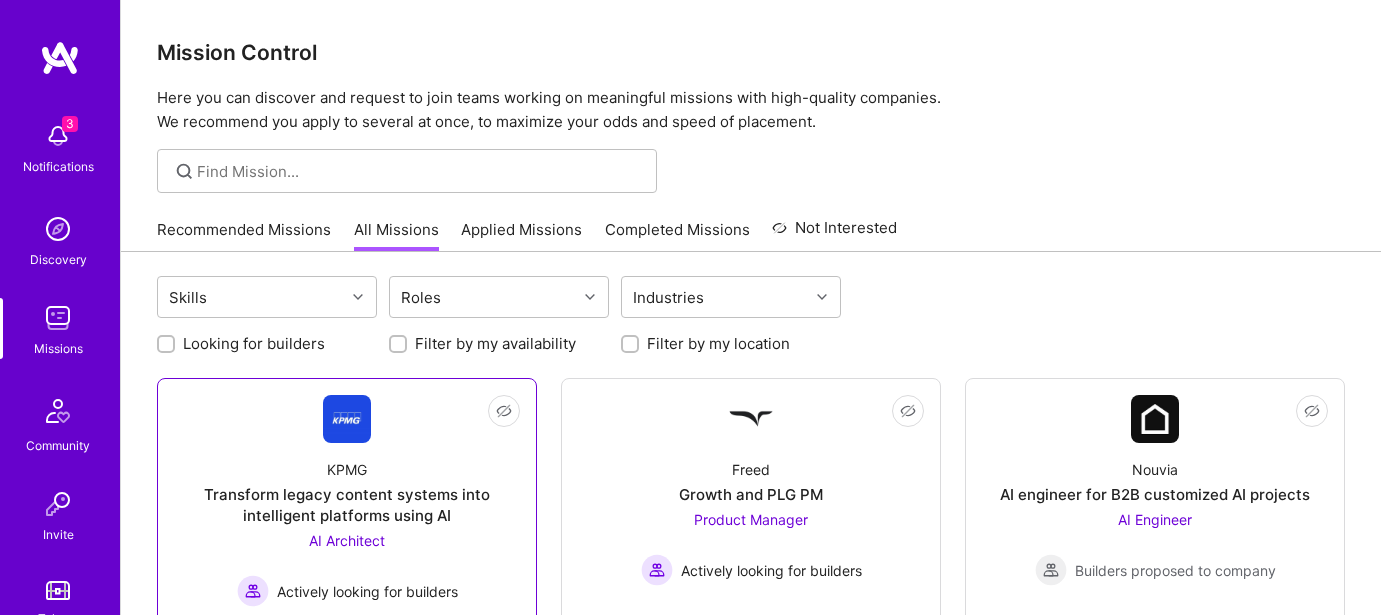 click on "Transform legacy content systems into intelligent platforms using AI" at bounding box center [347, 505] 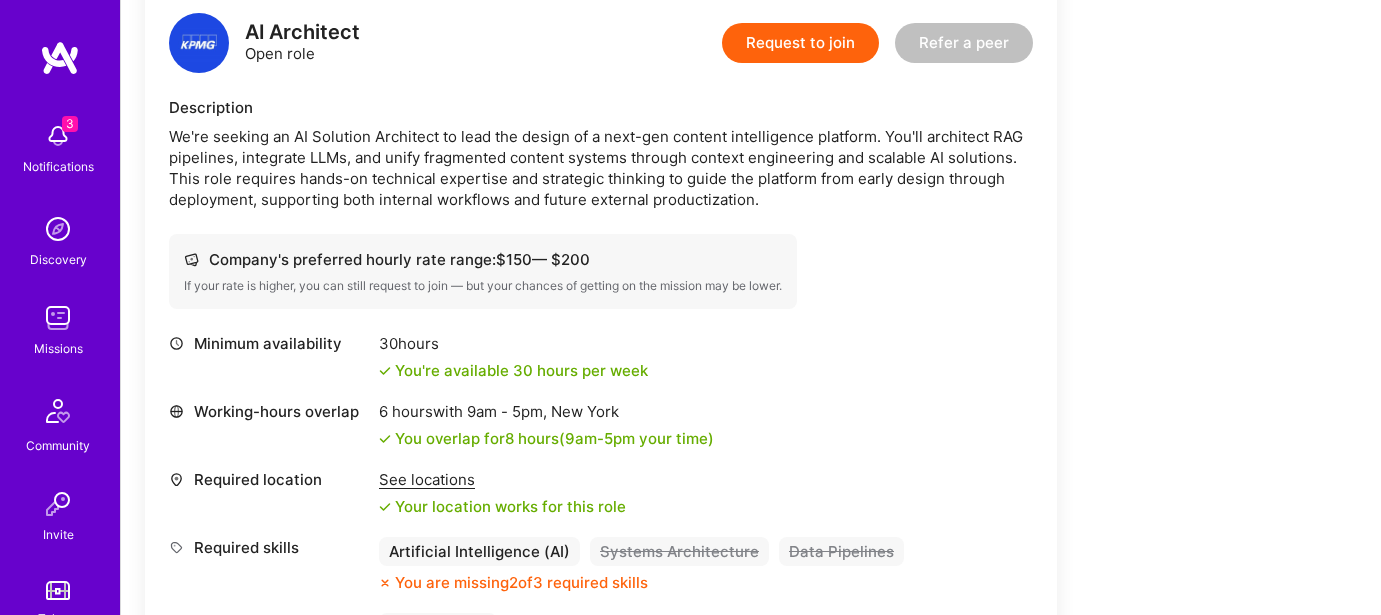 scroll, scrollTop: 264, scrollLeft: 0, axis: vertical 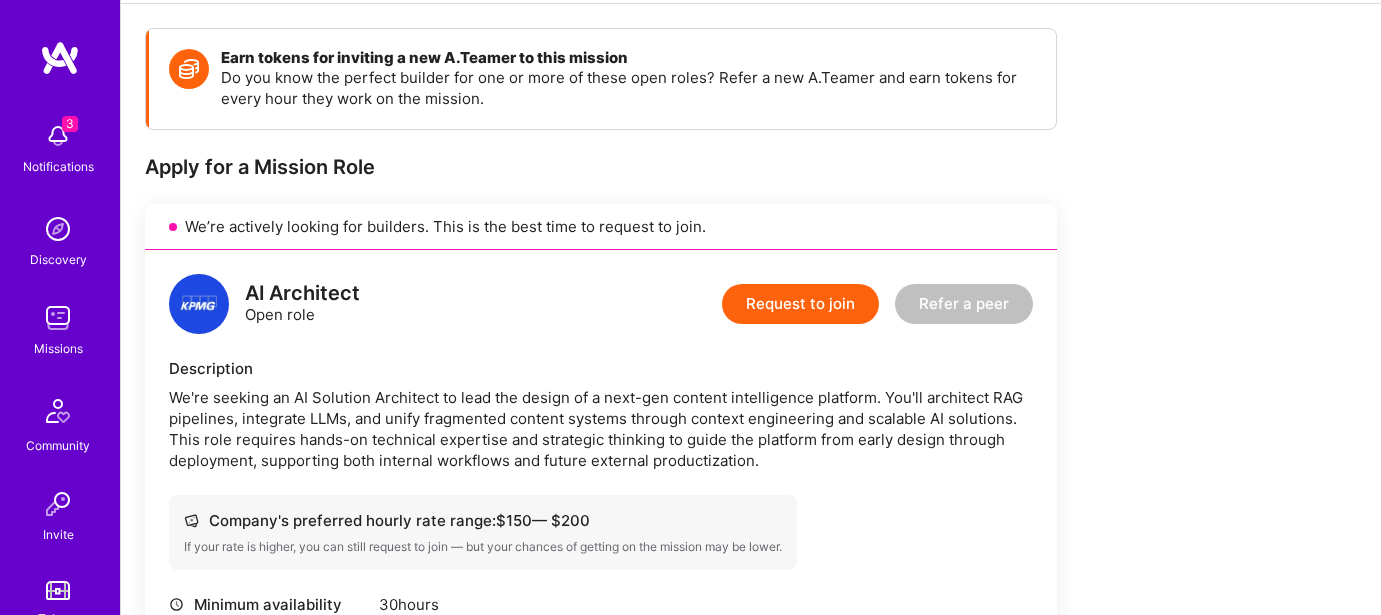click on "Request to join" at bounding box center [800, 304] 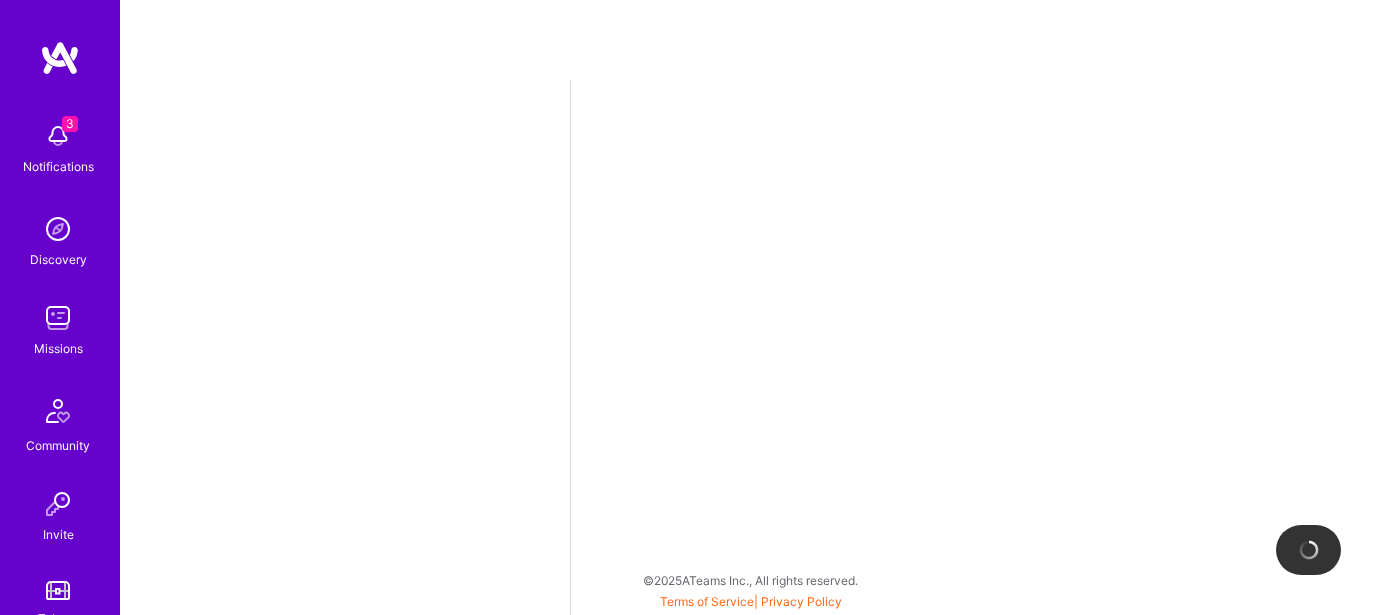 scroll, scrollTop: 0, scrollLeft: 0, axis: both 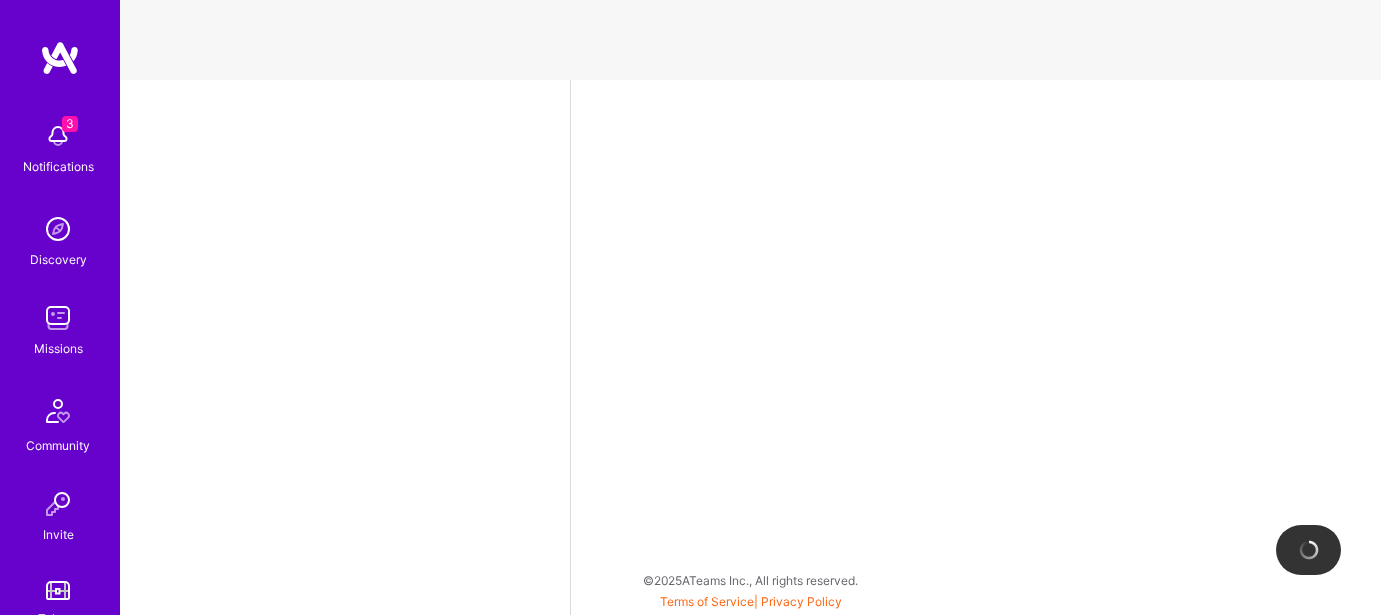 select on "US" 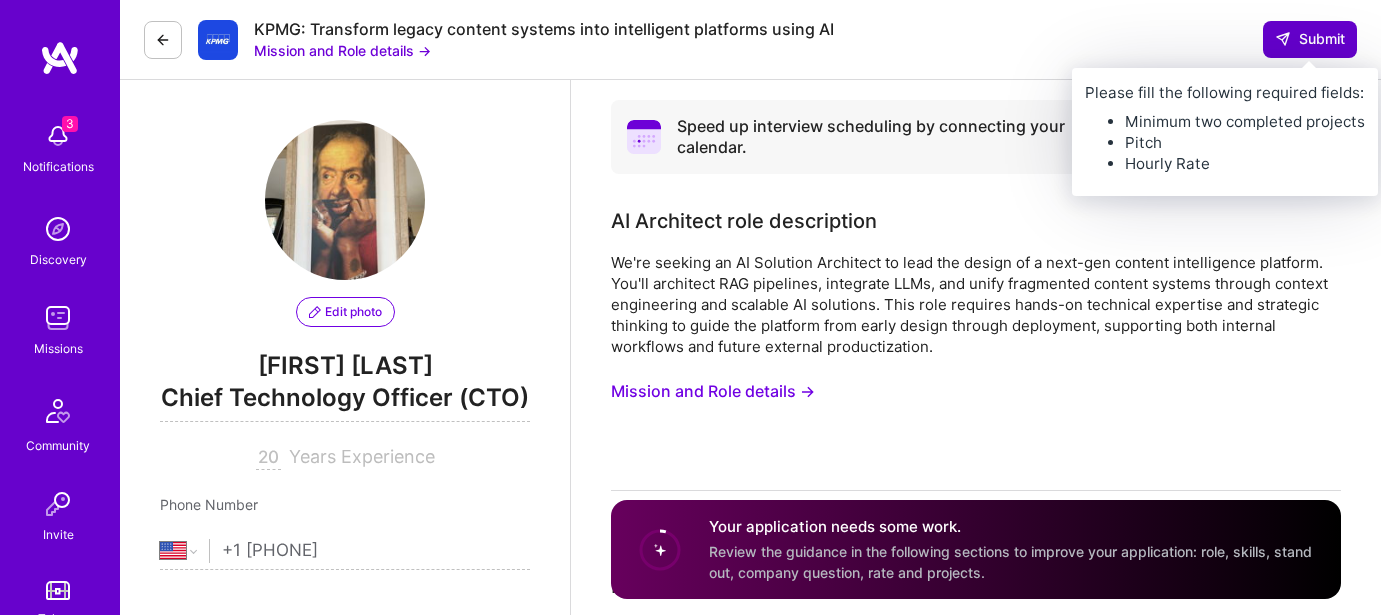 click on "Submit" at bounding box center [1310, 39] 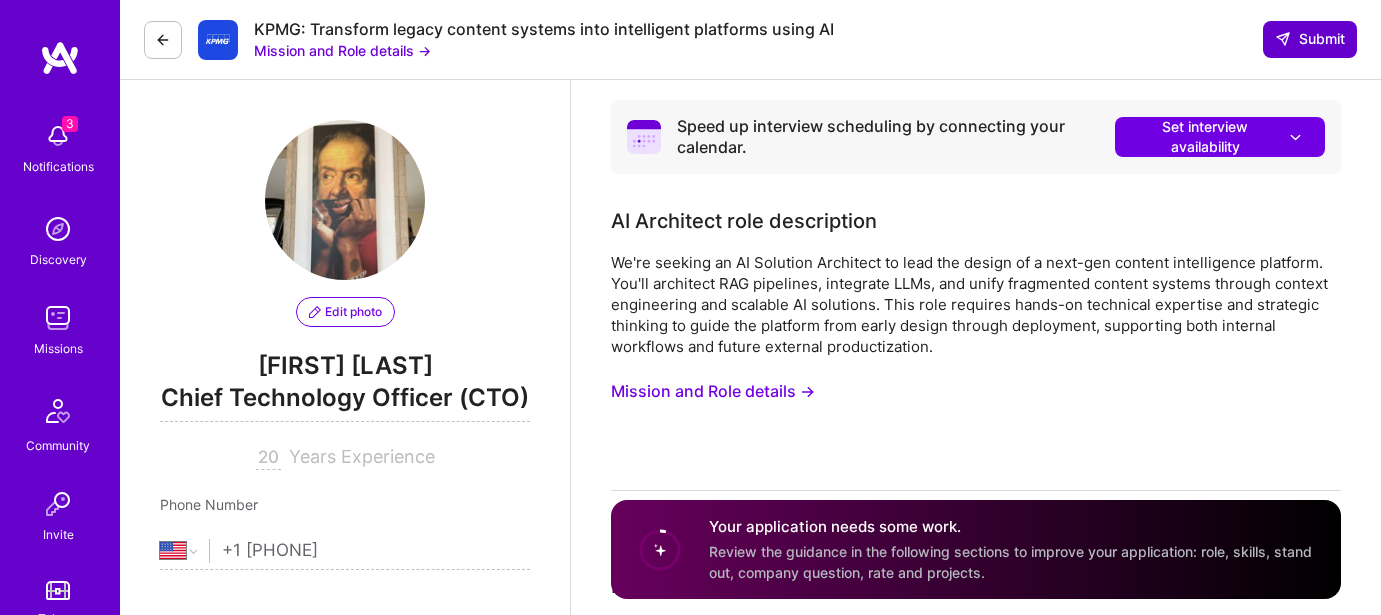click on "Submit" at bounding box center (1310, 39) 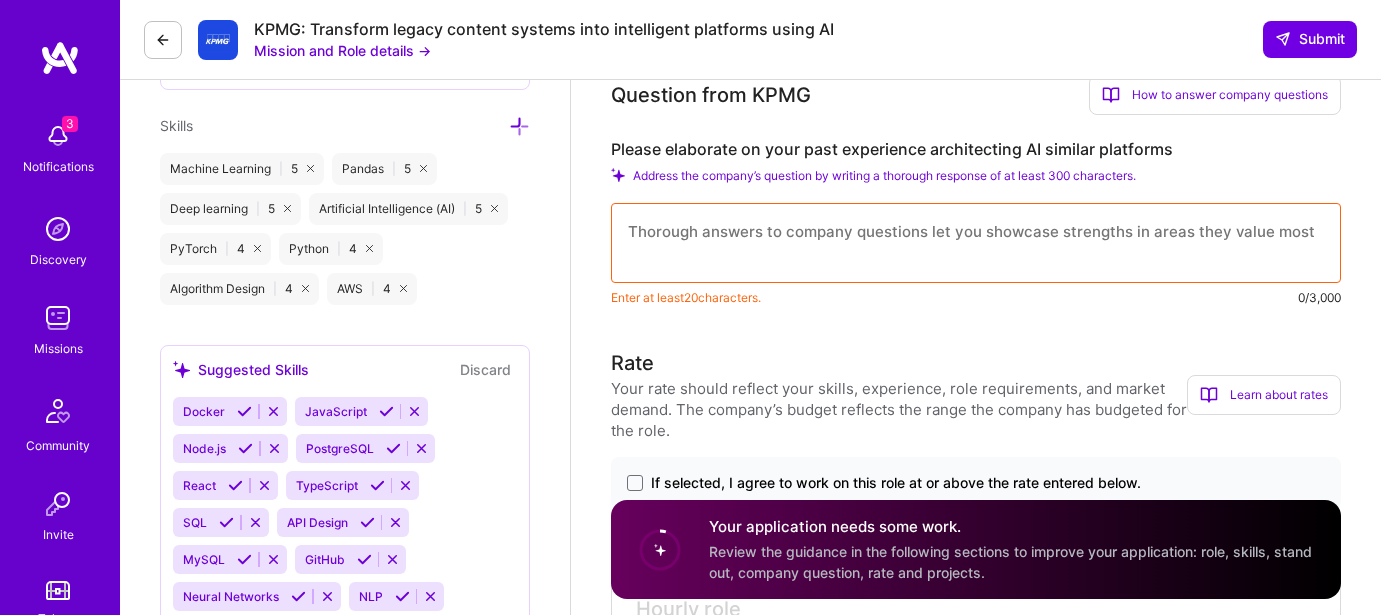 scroll, scrollTop: 1258, scrollLeft: 0, axis: vertical 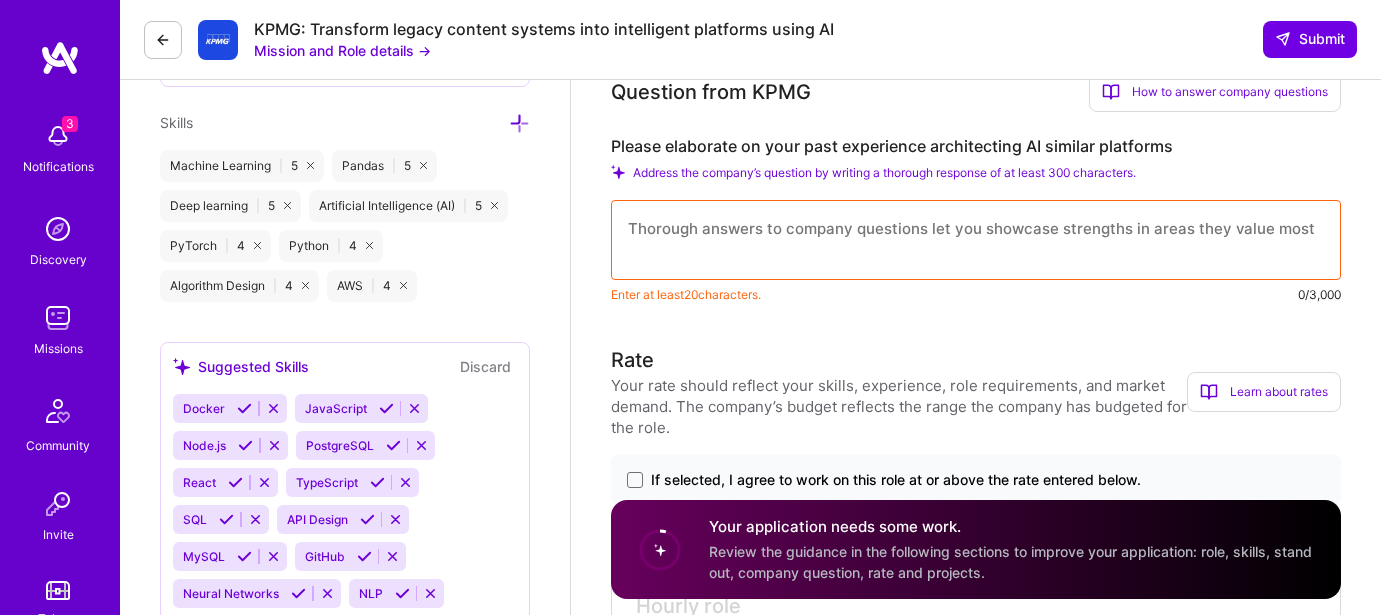 click at bounding box center (976, 240) 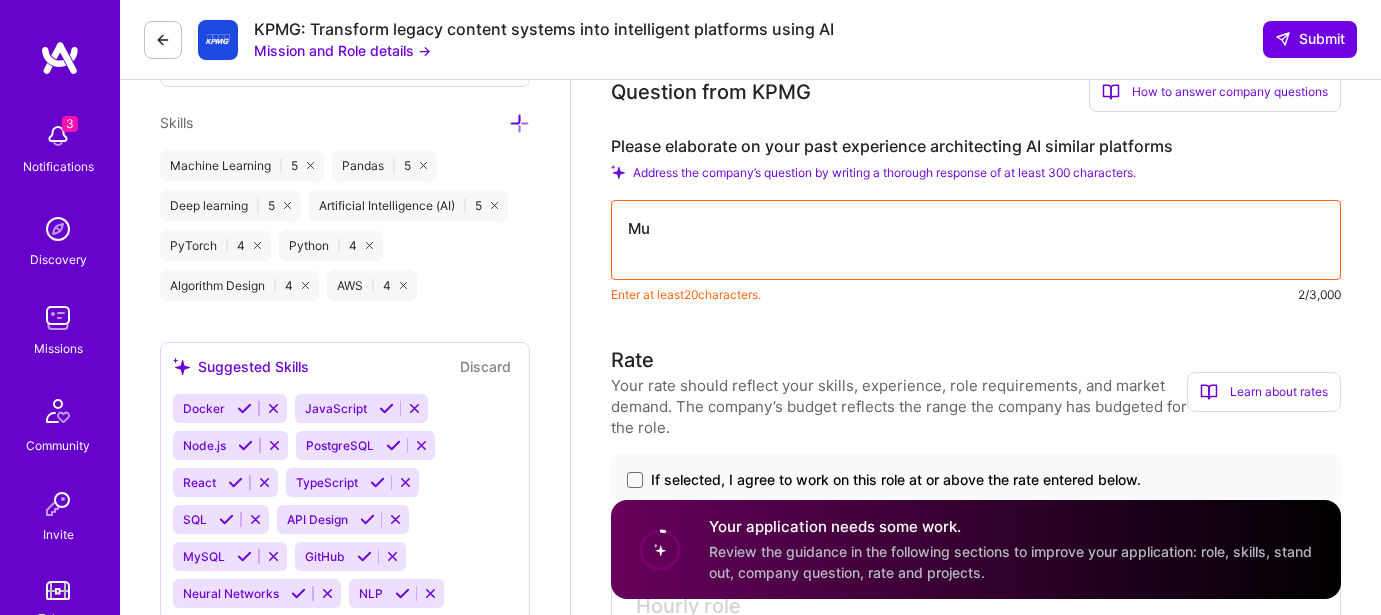 type on "M" 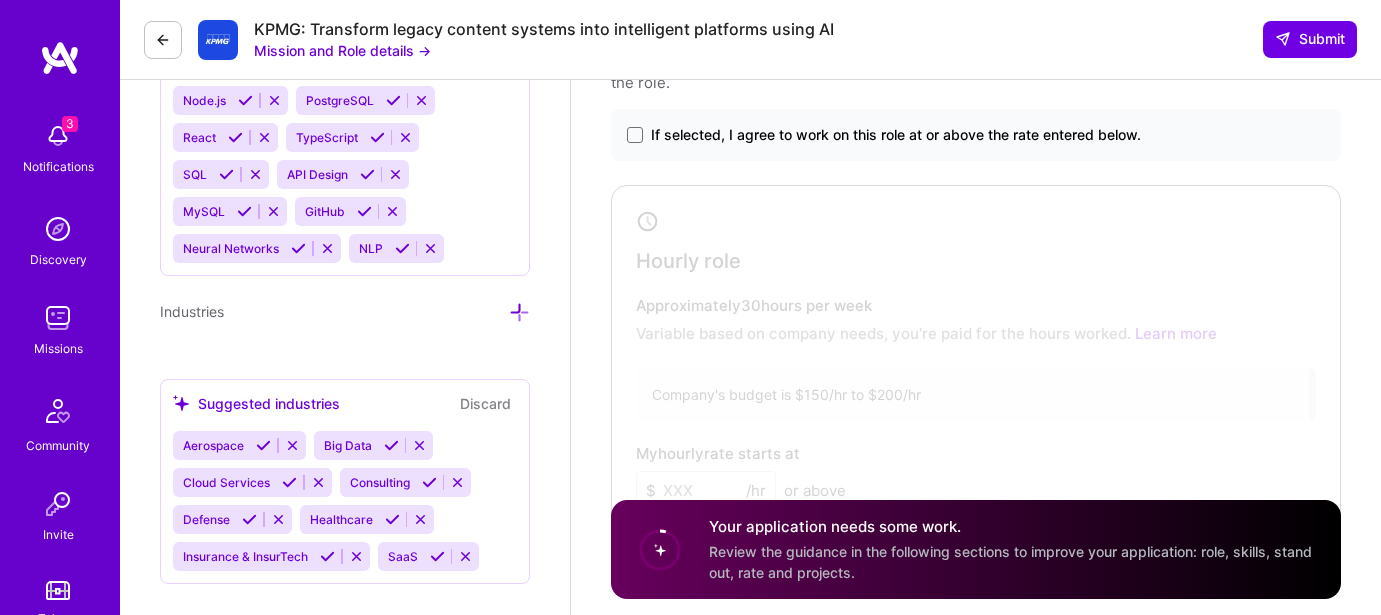 scroll, scrollTop: 1532, scrollLeft: 0, axis: vertical 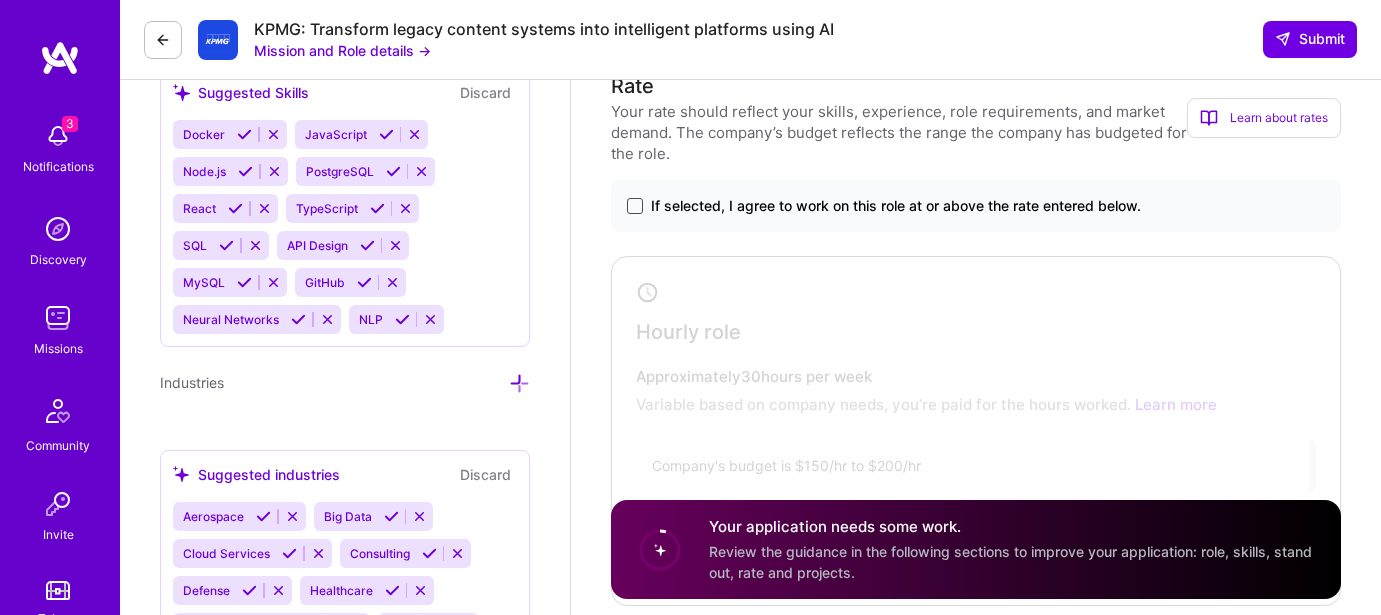 type on "Running Multiple RAGs & Agents workflow in production" 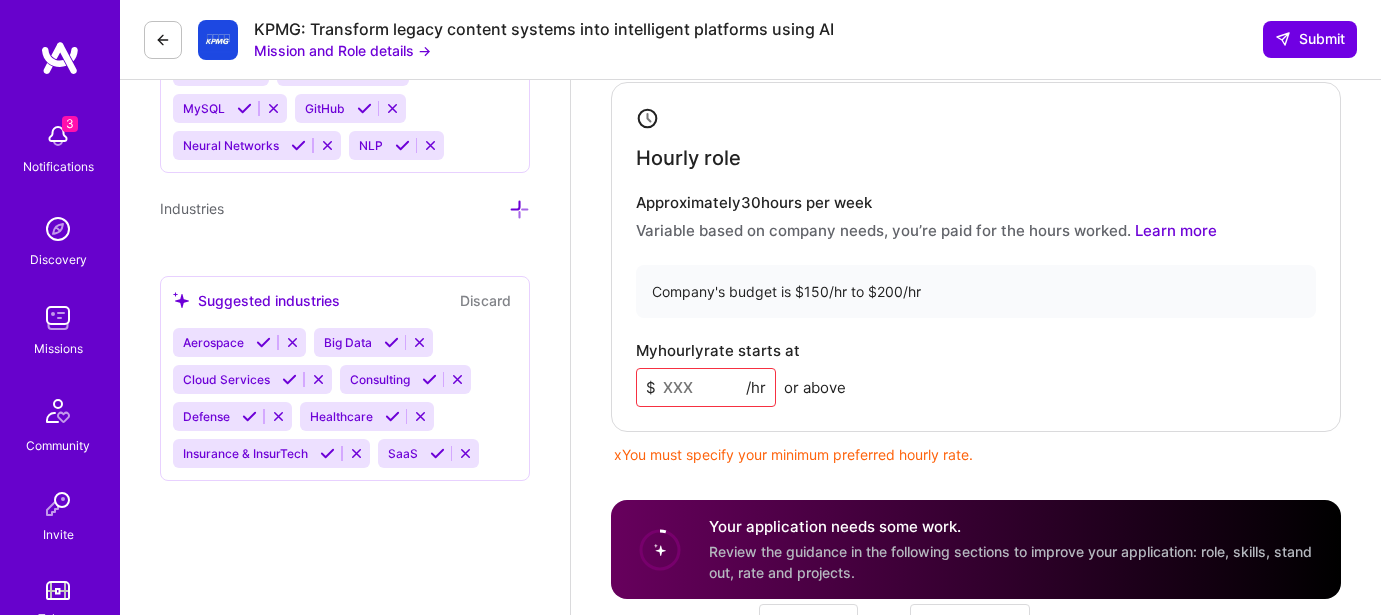 scroll, scrollTop: 1731, scrollLeft: 0, axis: vertical 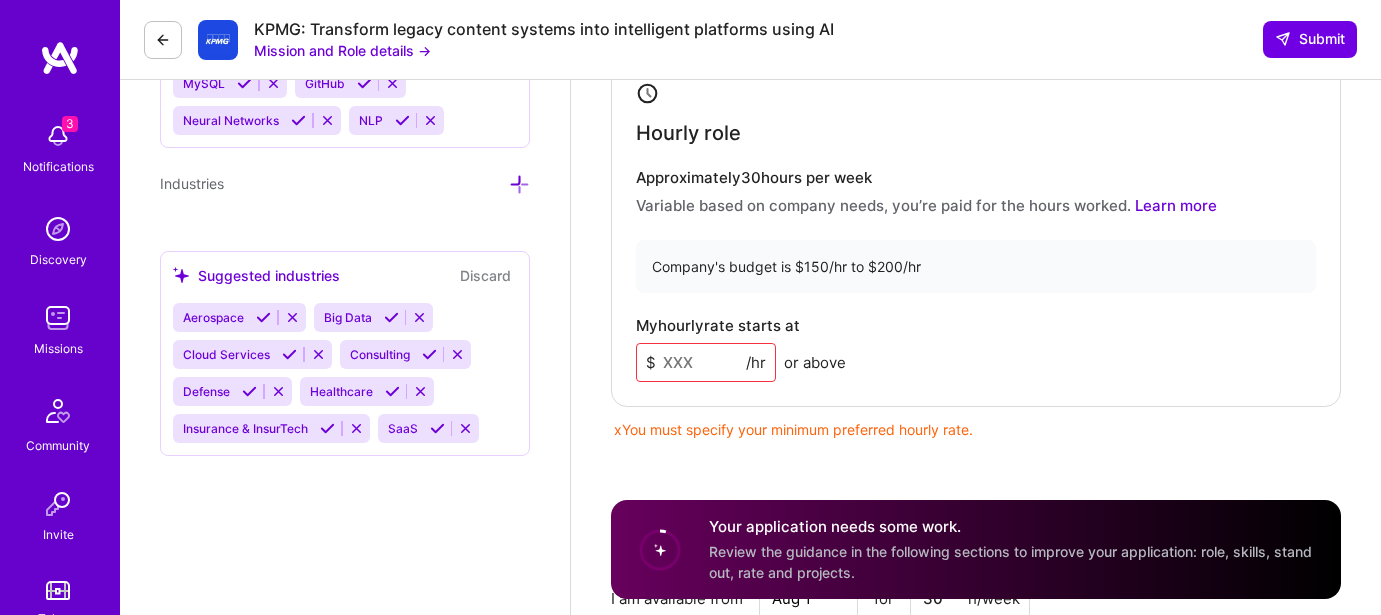 click at bounding box center (706, 362) 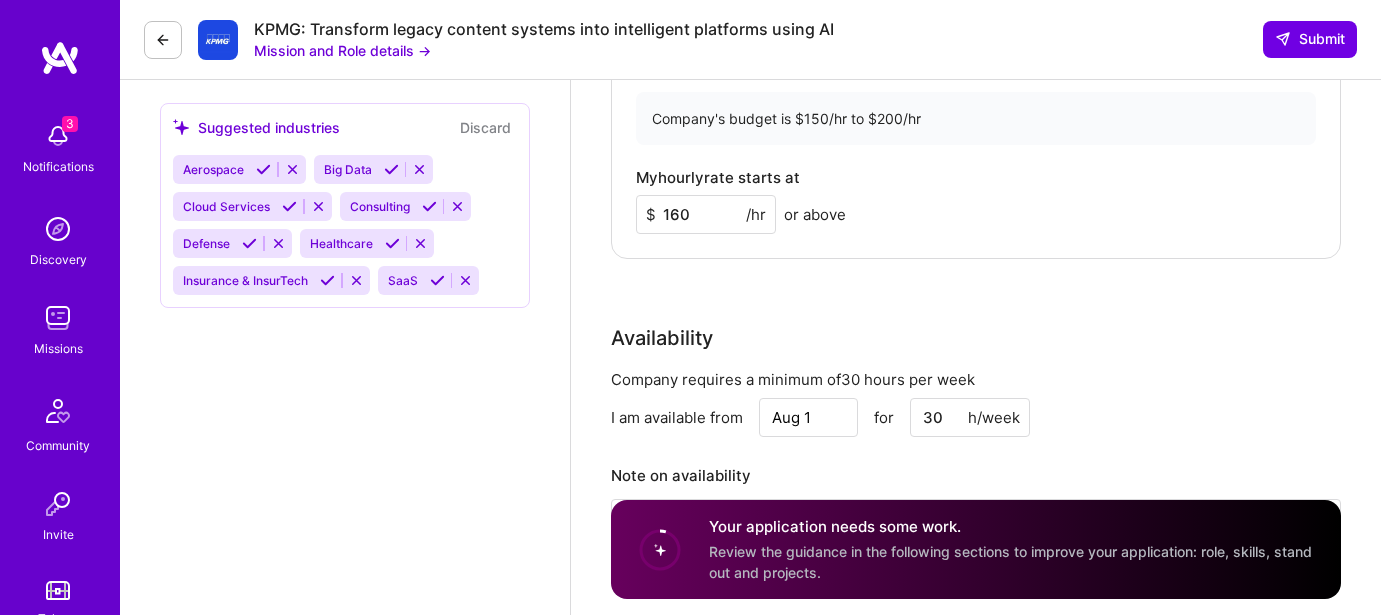 scroll, scrollTop: 1866, scrollLeft: 0, axis: vertical 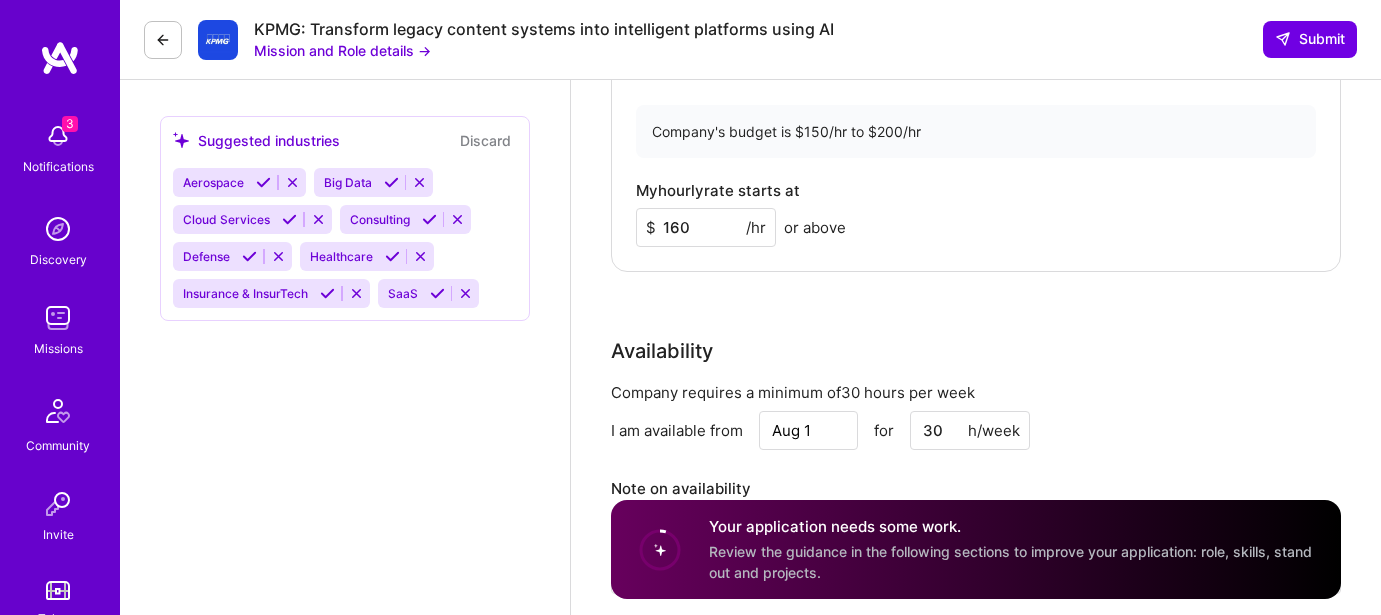 type on "160" 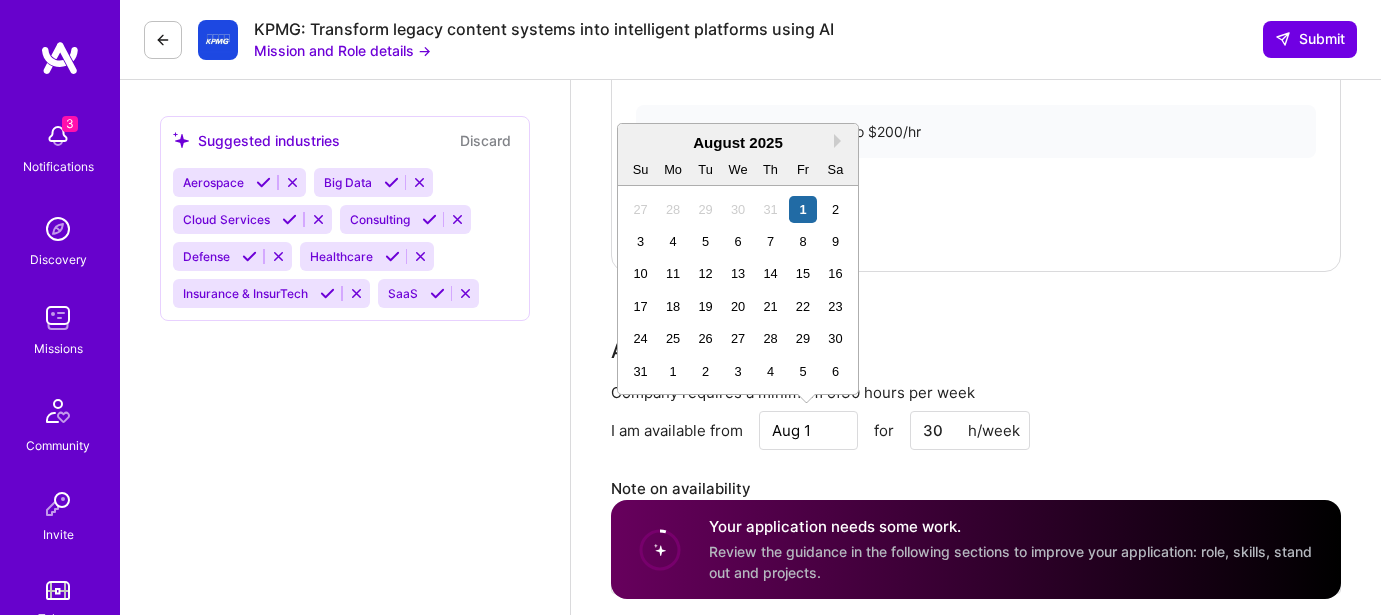 click on "Aug 1" at bounding box center [808, 430] 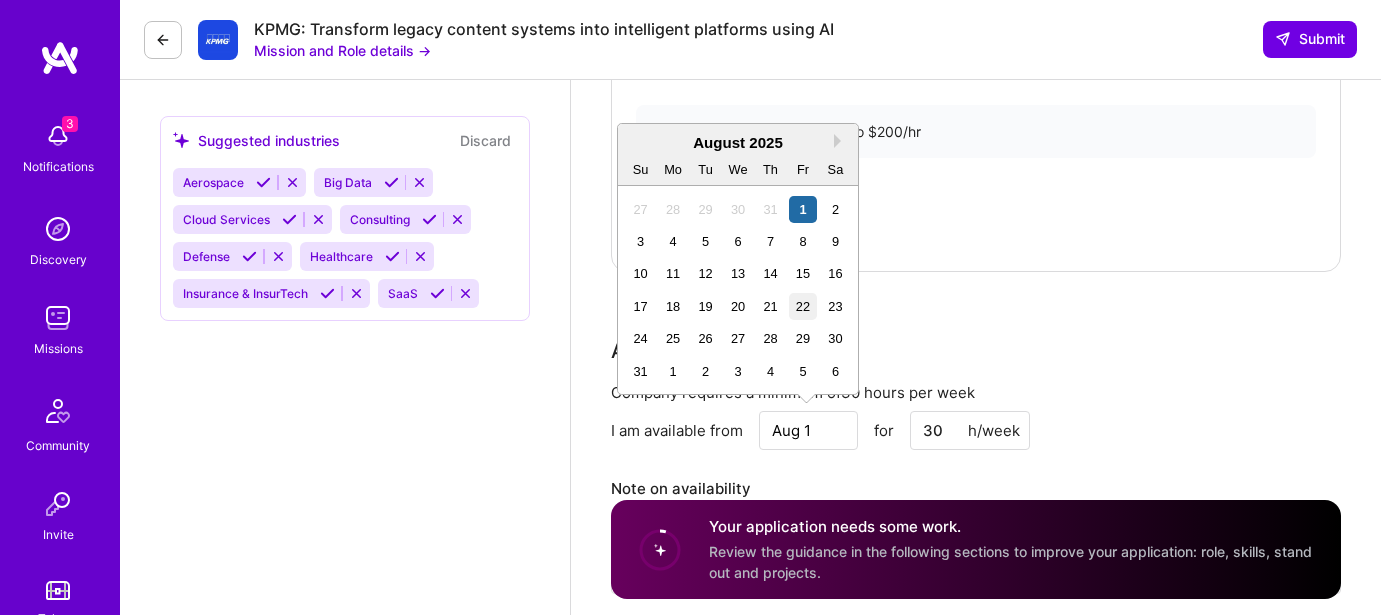 click on "22" at bounding box center (802, 306) 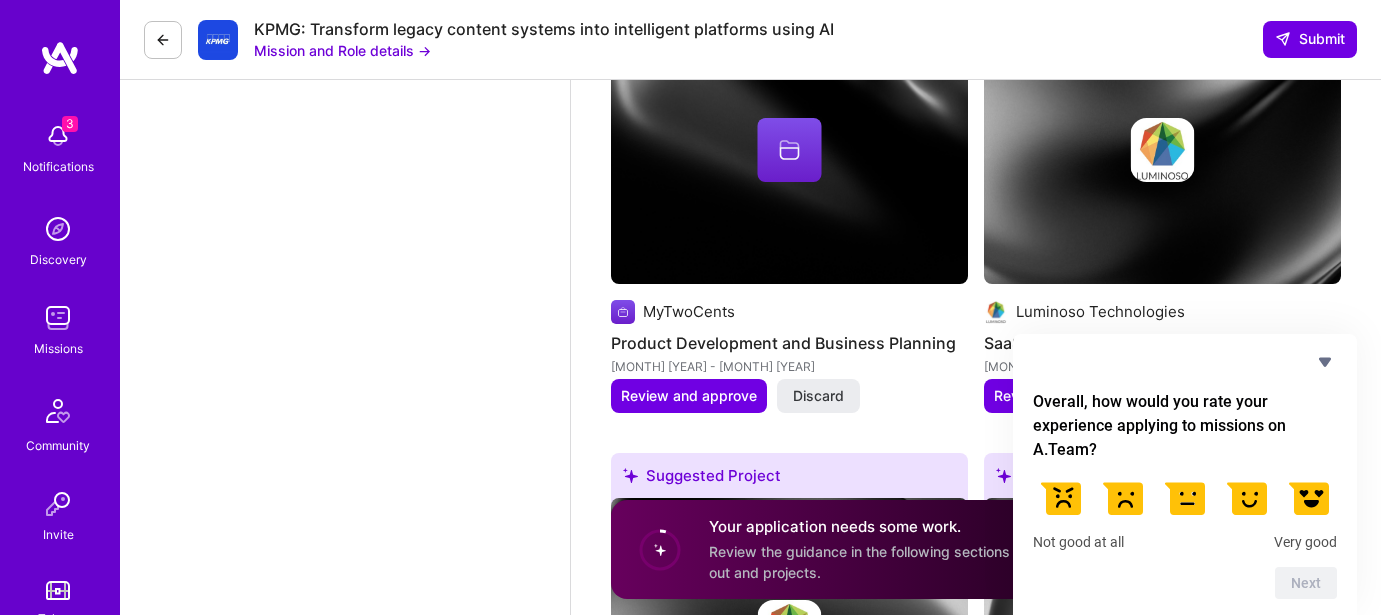 scroll, scrollTop: 3984, scrollLeft: 0, axis: vertical 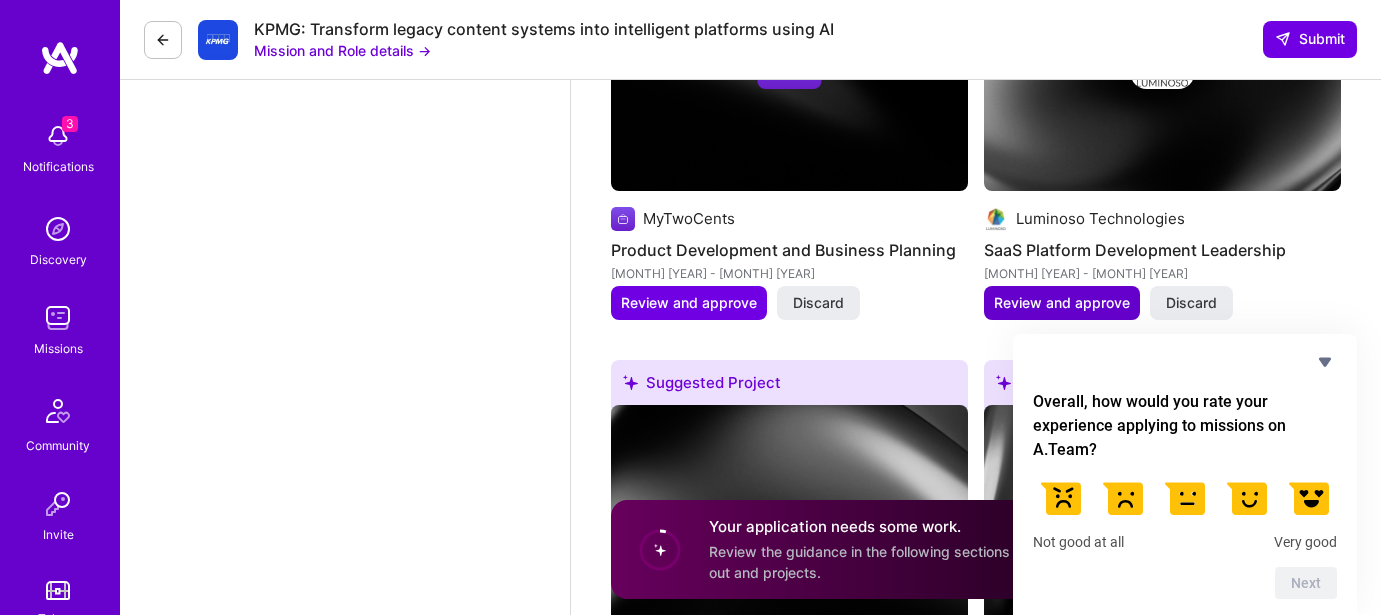 click on "Review and approve" at bounding box center [1062, 303] 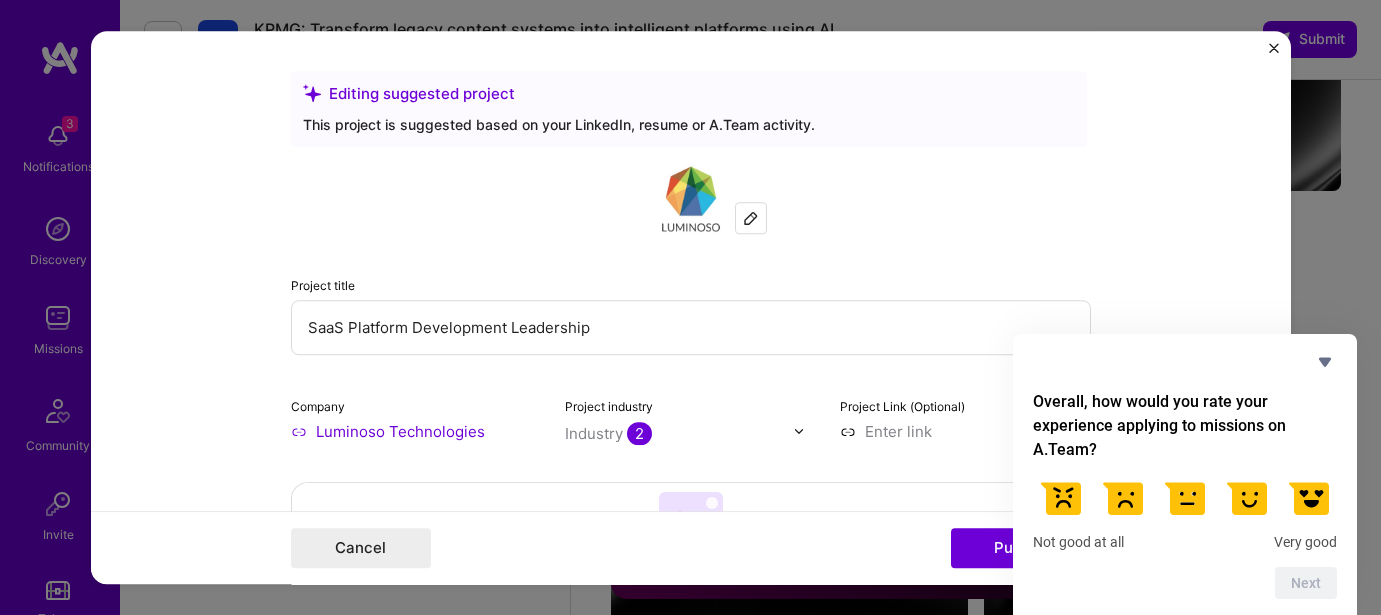 click at bounding box center [1061, 498] 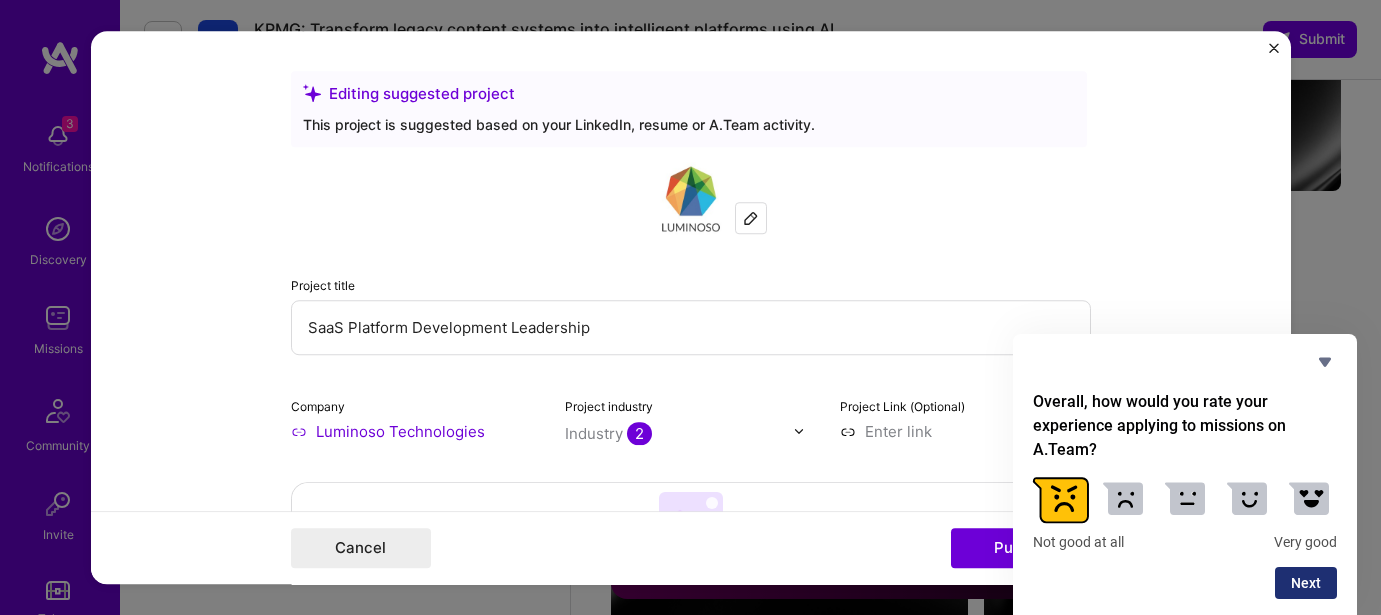 click on "Next" at bounding box center (1306, 583) 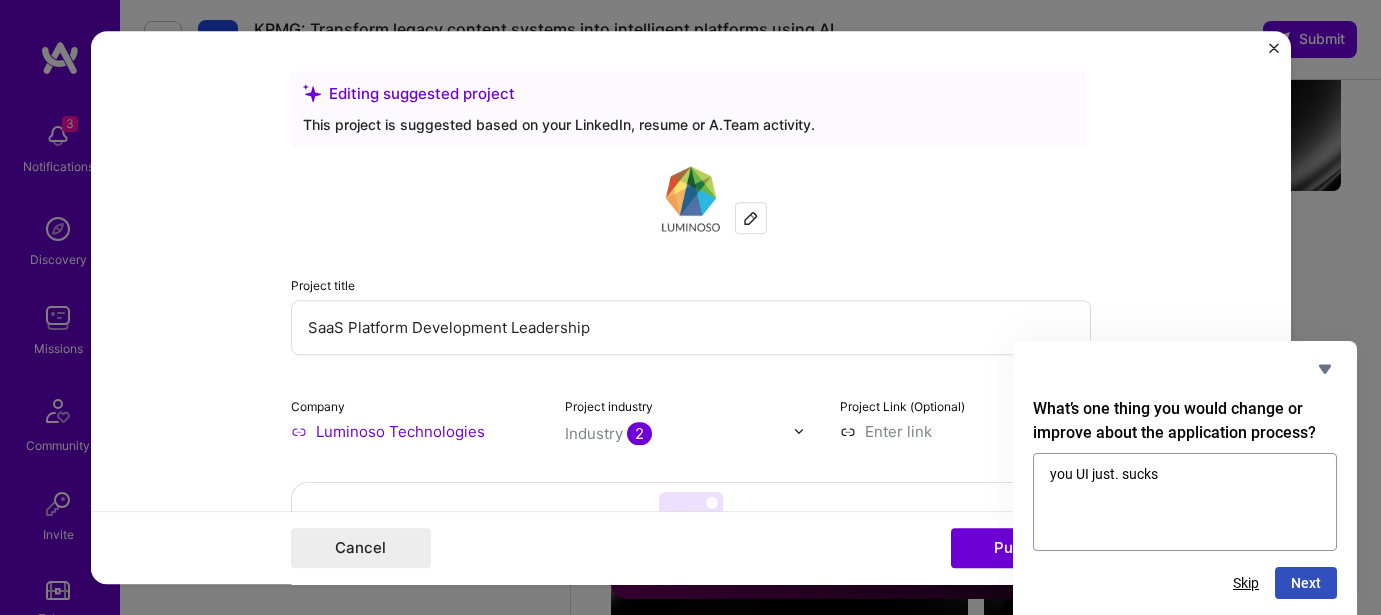click on "you UI just. sucks" at bounding box center [1185, 502] 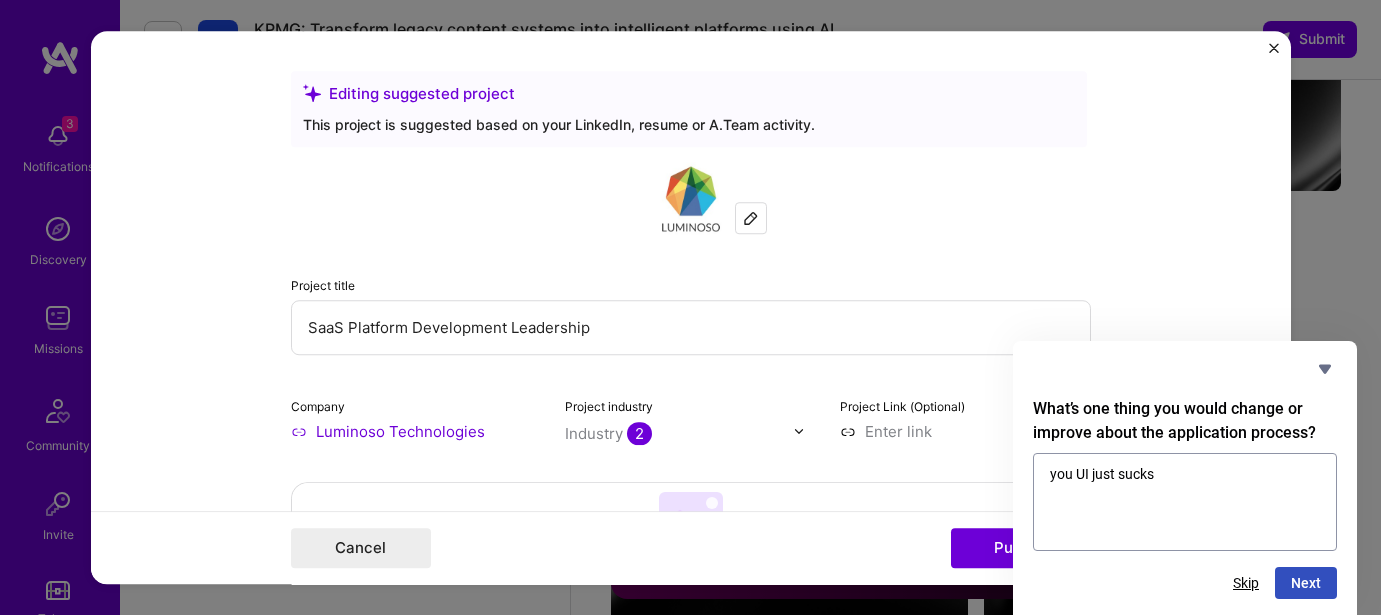 click on "you UI just sucks" at bounding box center (1185, 502) 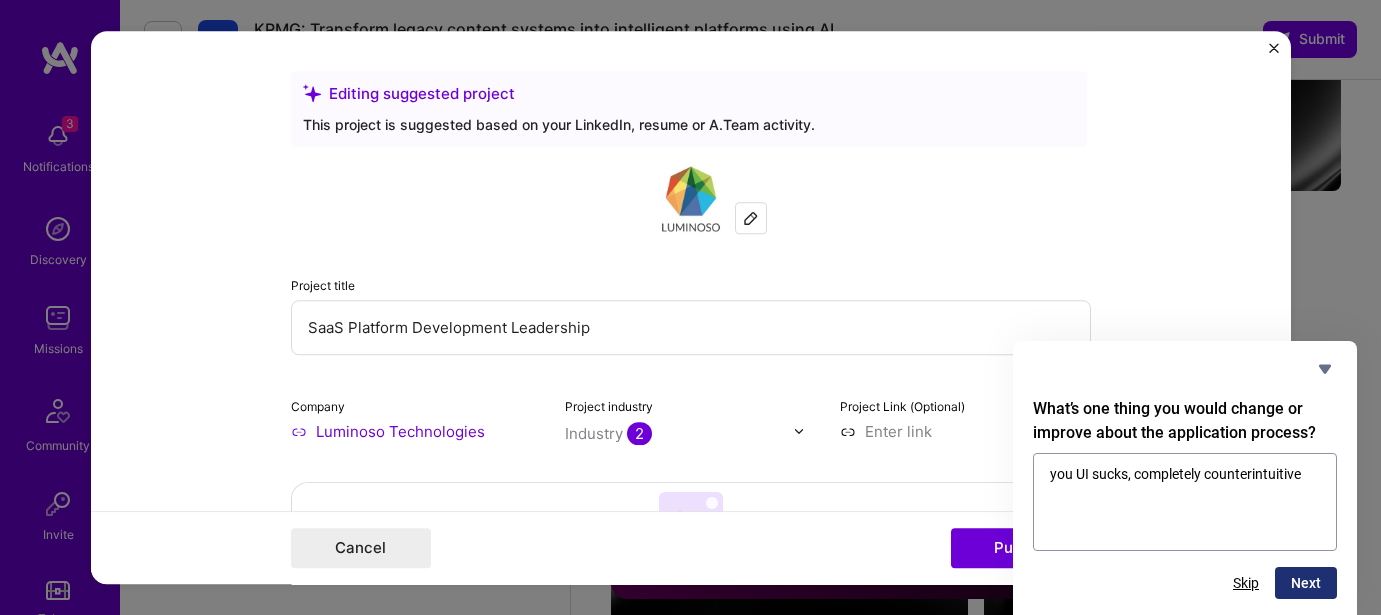 type on "you UI sucks, completely counterintuitive" 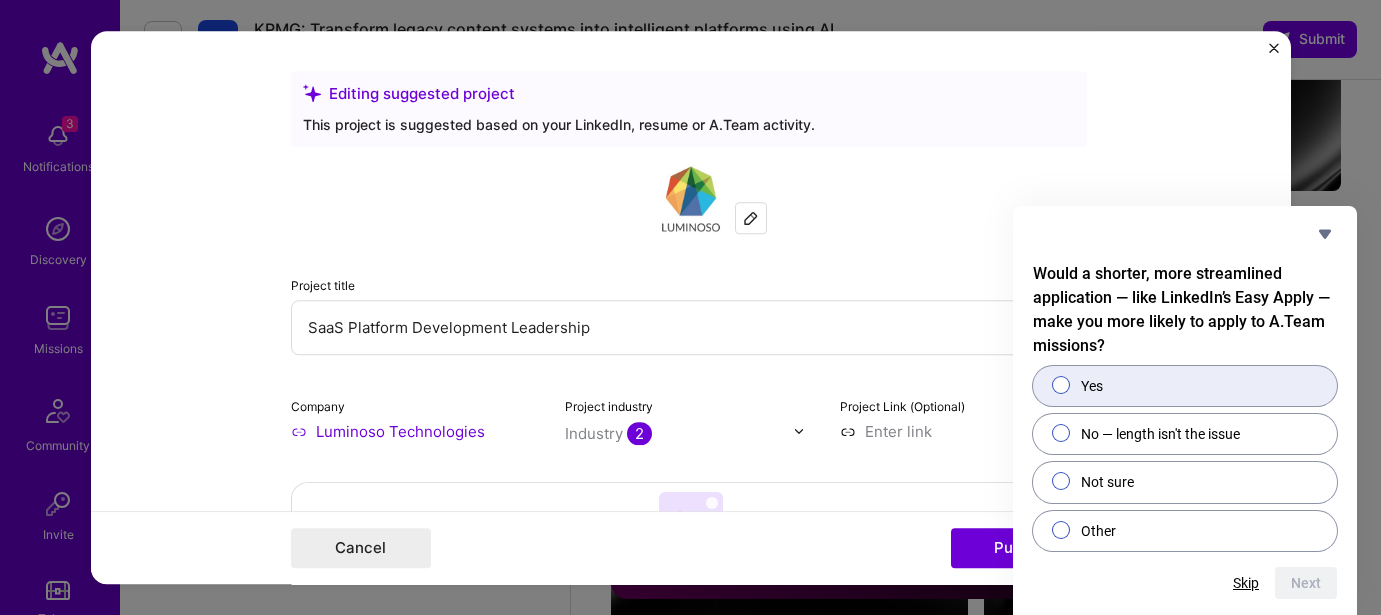 click at bounding box center [1061, 385] 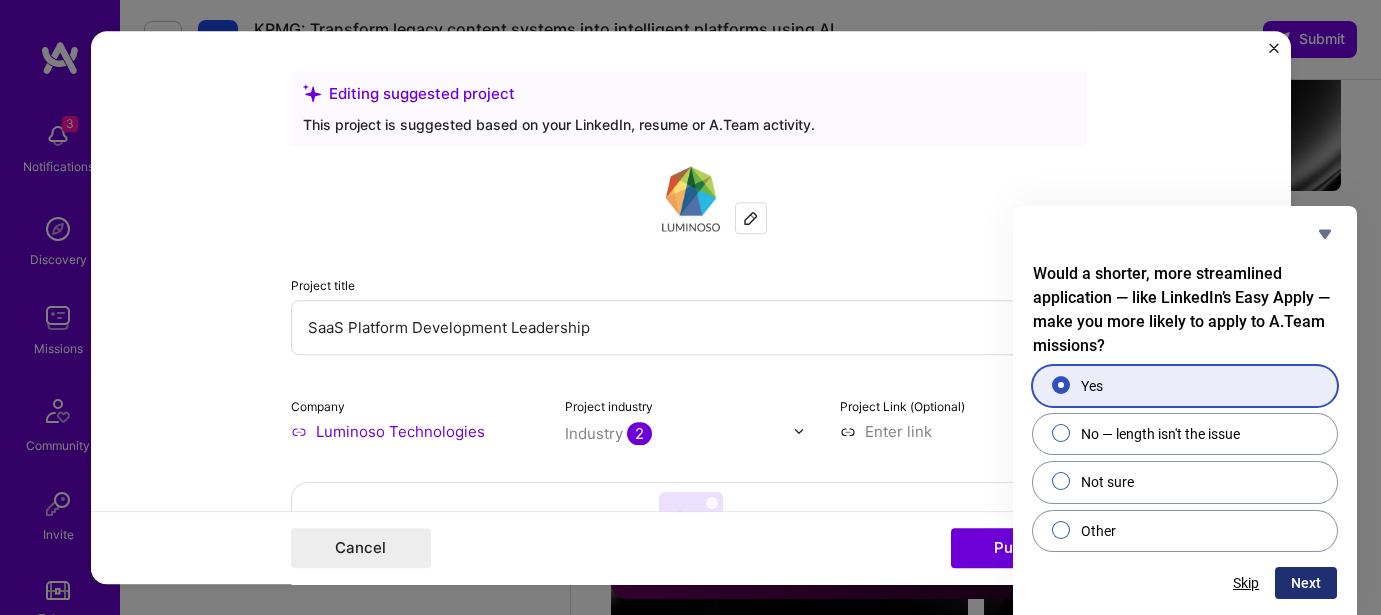 click on "Next" at bounding box center (1306, 583) 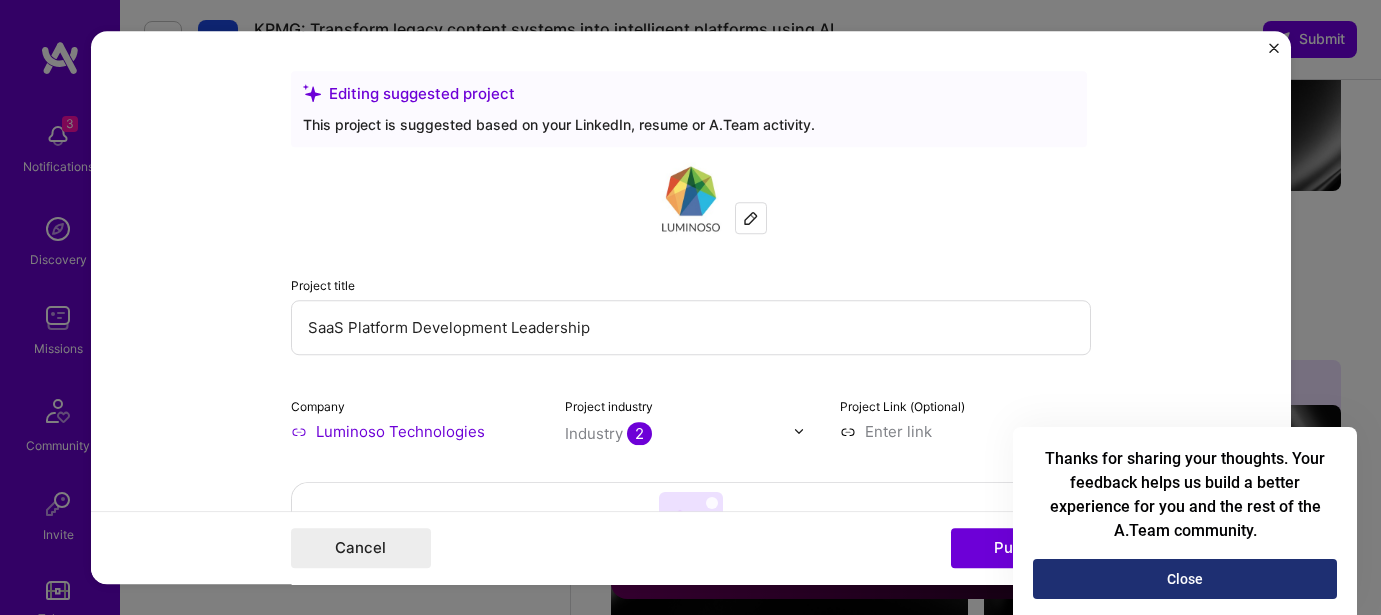 click on "Close" at bounding box center (1185, 579) 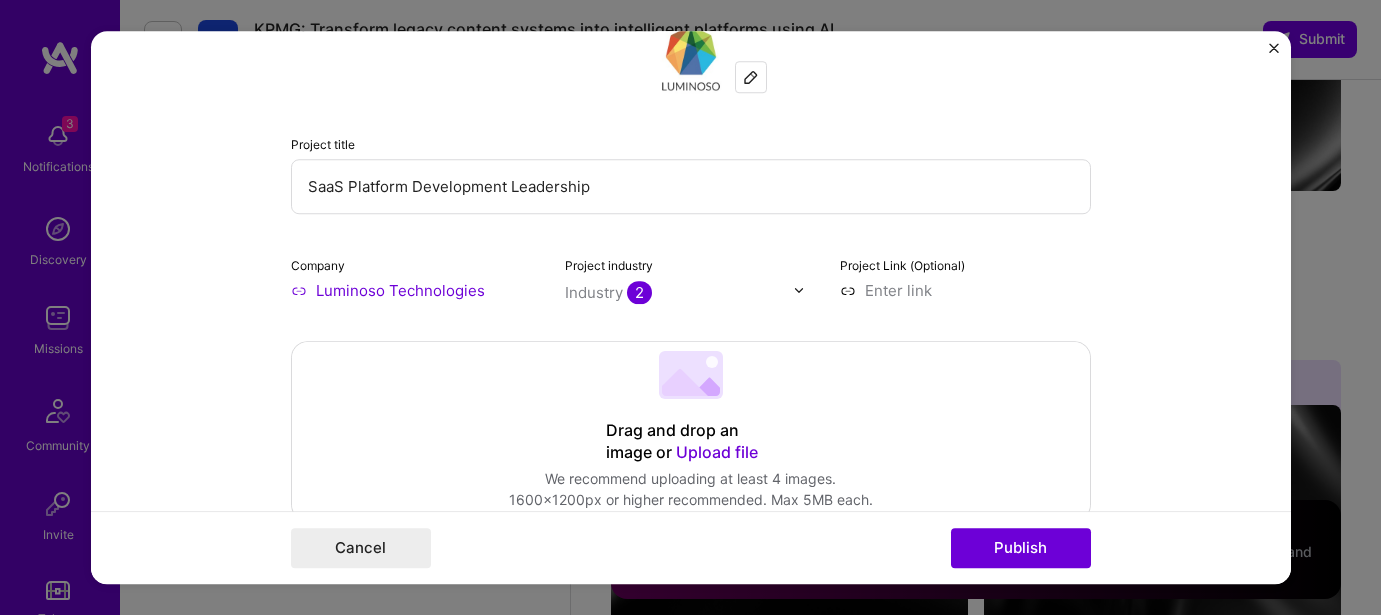 scroll, scrollTop: 142, scrollLeft: 0, axis: vertical 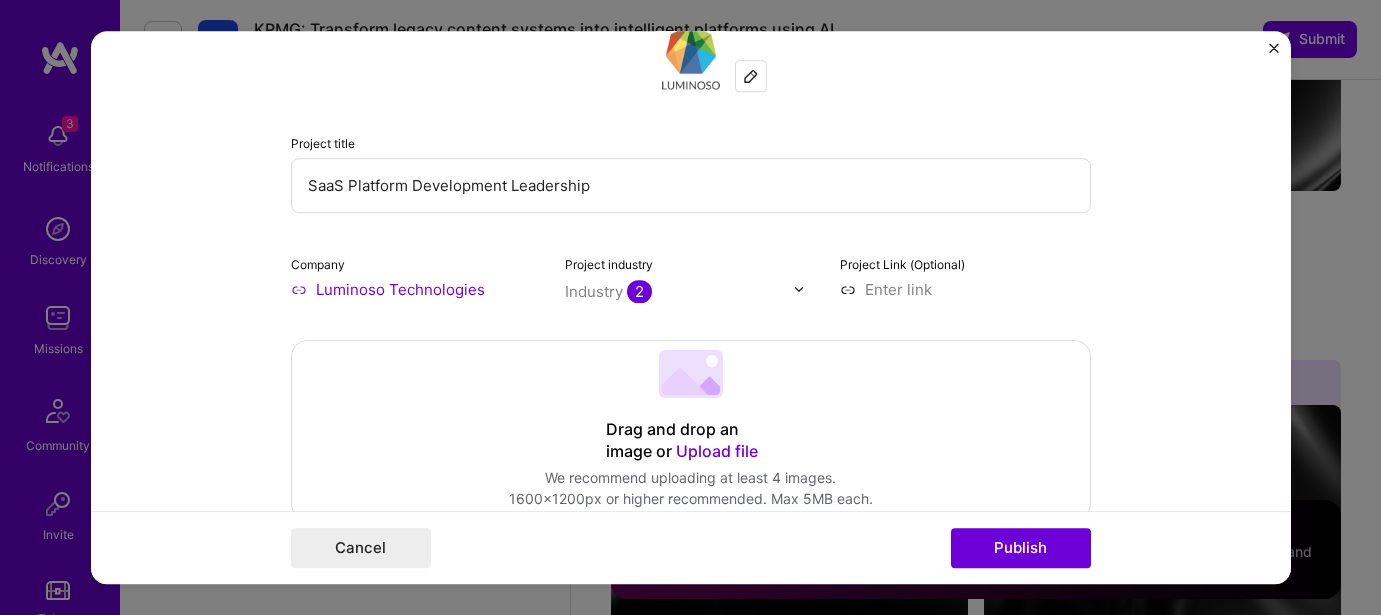 drag, startPoint x: 619, startPoint y: 195, endPoint x: 293, endPoint y: 182, distance: 326.2591 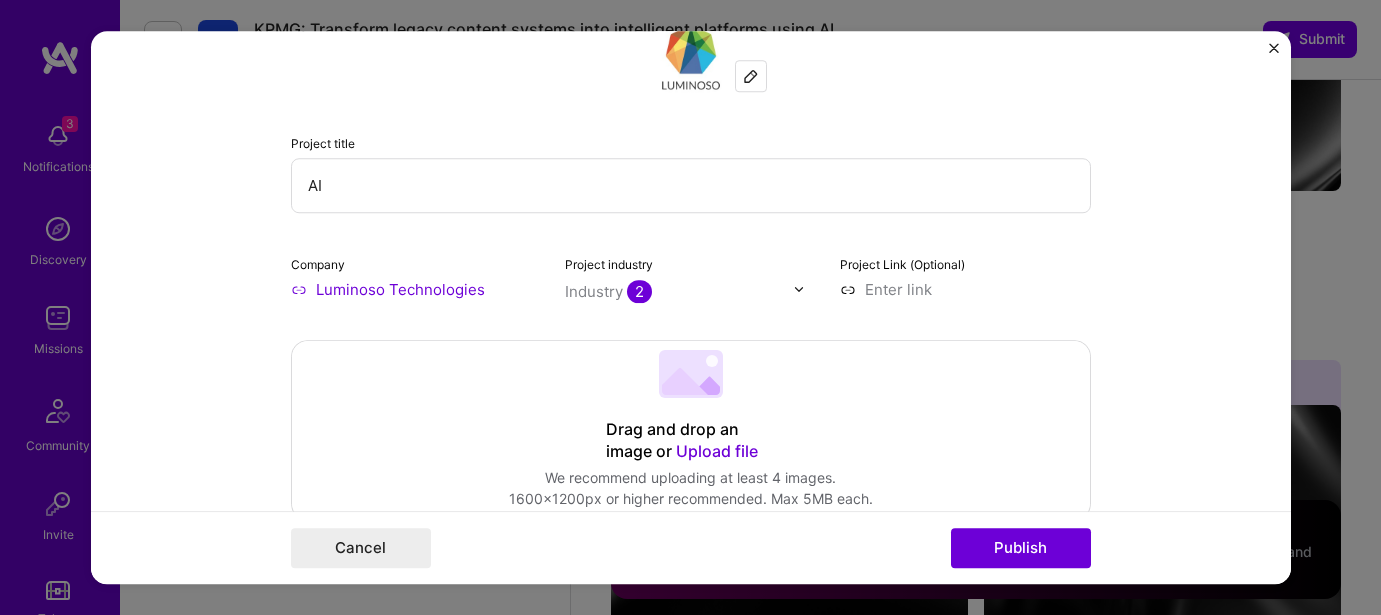 type on "A" 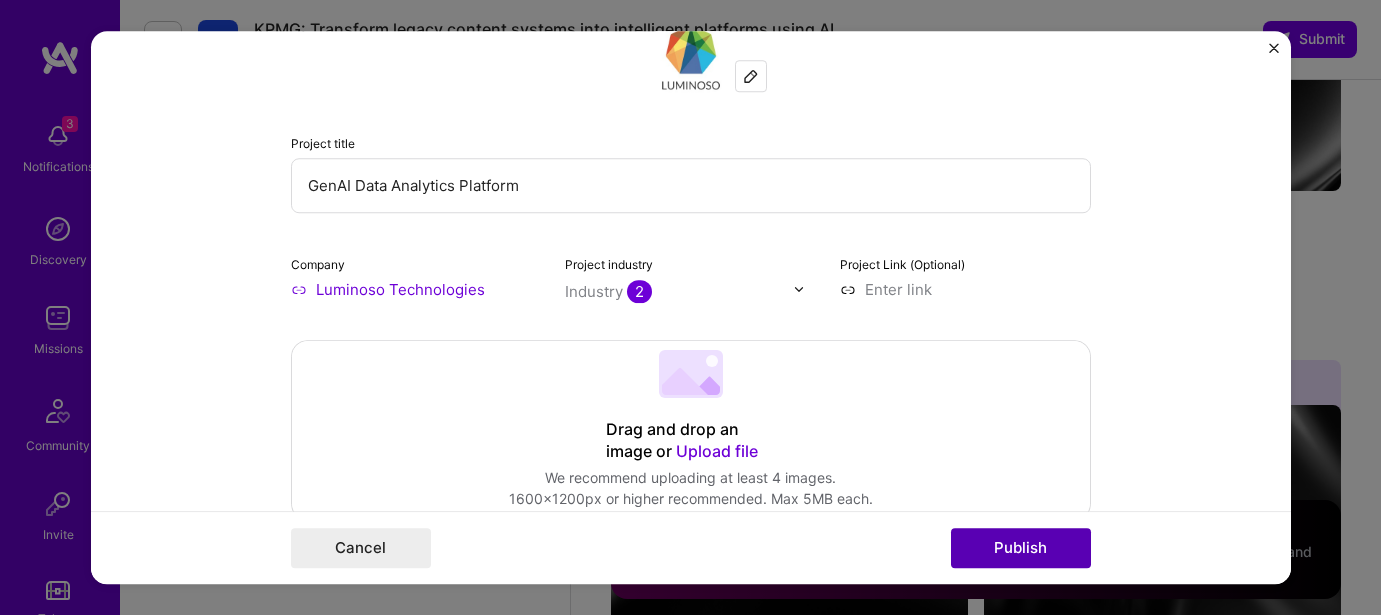 type on "GenAI Data Analytics Platform" 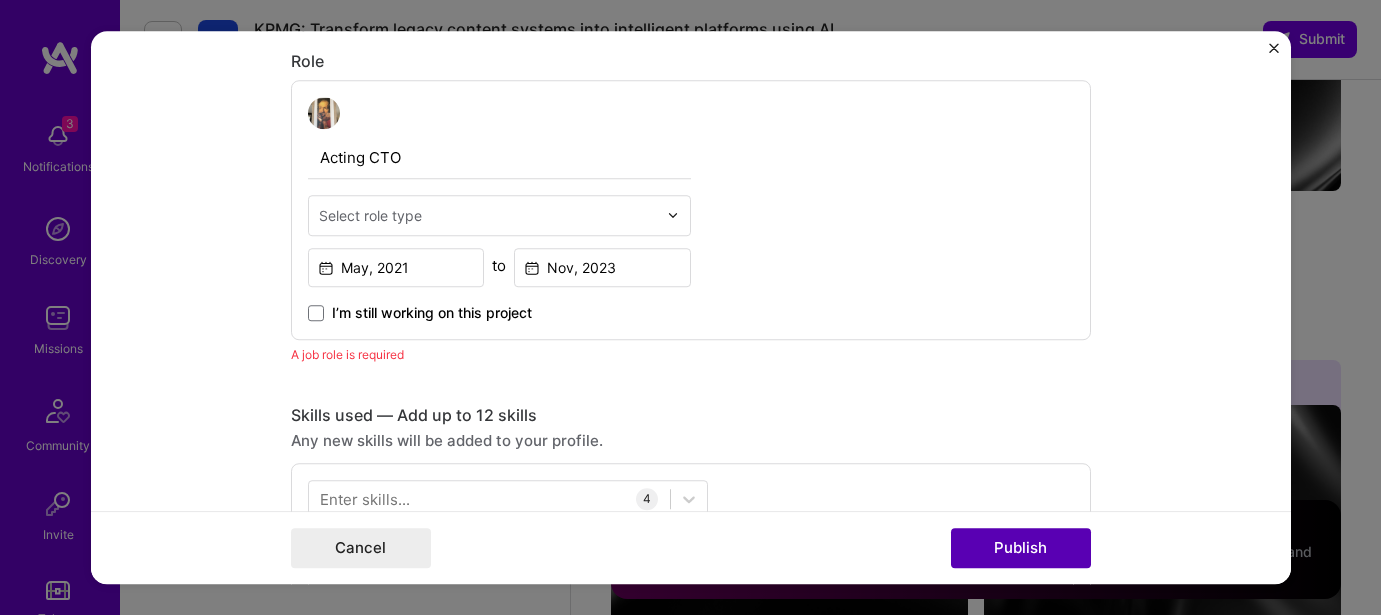 scroll, scrollTop: 672, scrollLeft: 0, axis: vertical 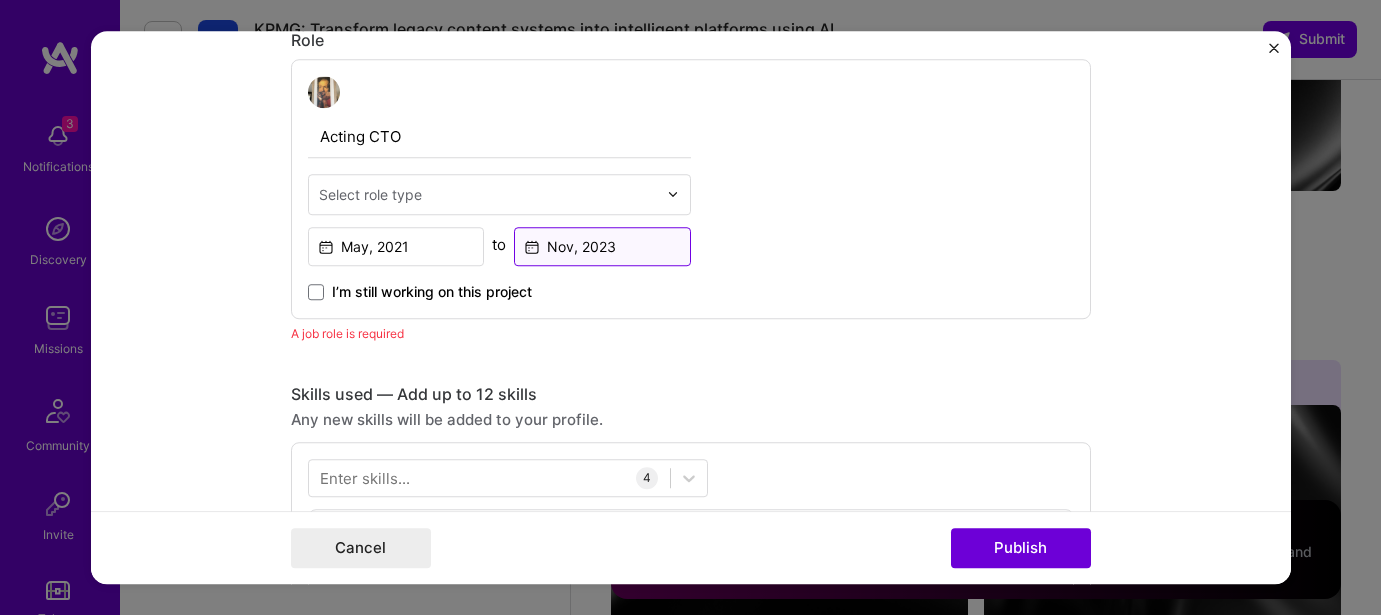 click on "Nov, 2023" at bounding box center [602, 246] 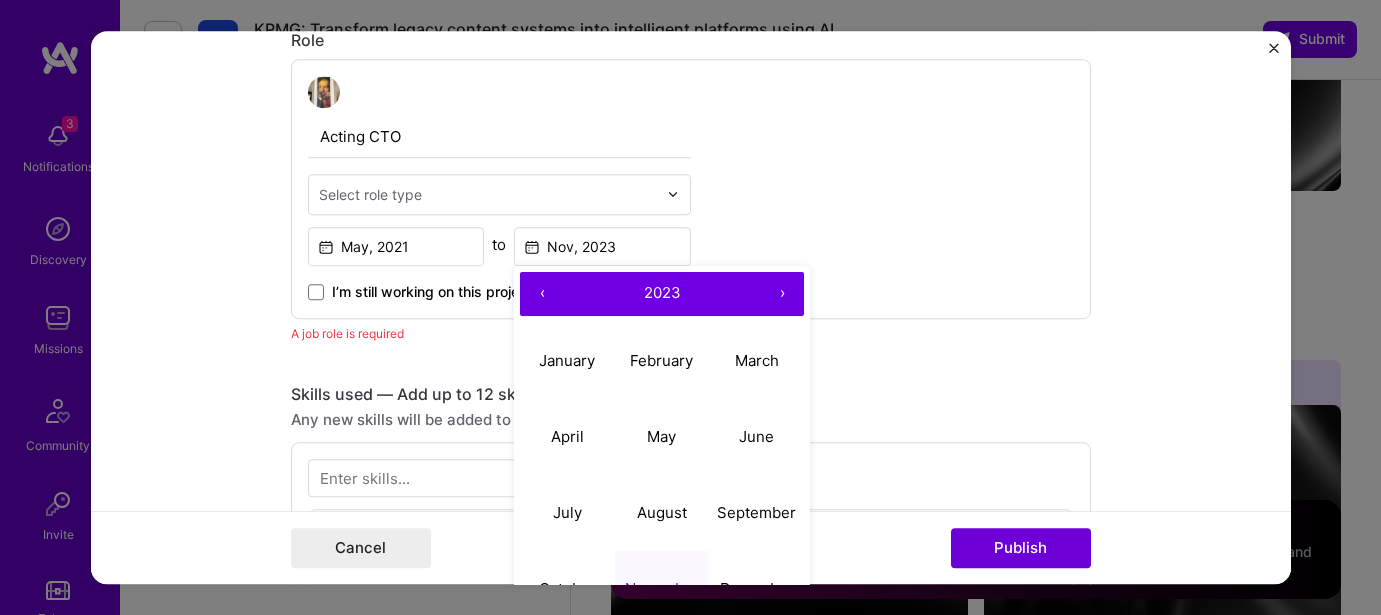 click on "›" at bounding box center [782, 294] 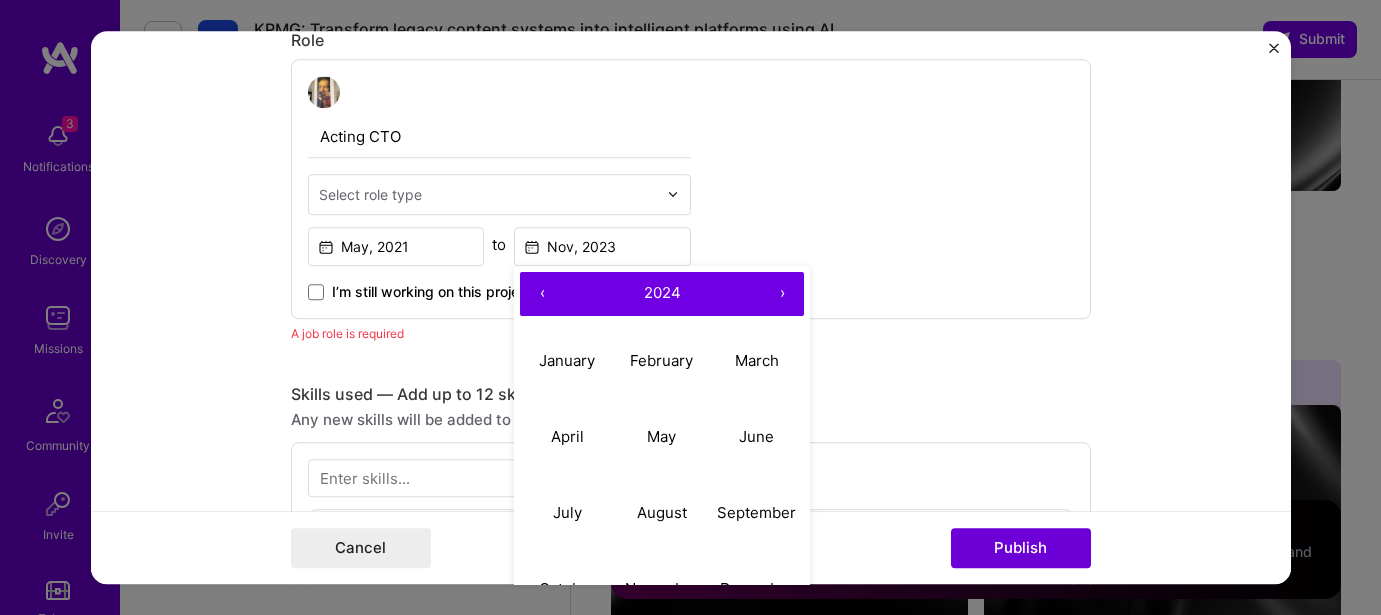 click on "›" at bounding box center (782, 294) 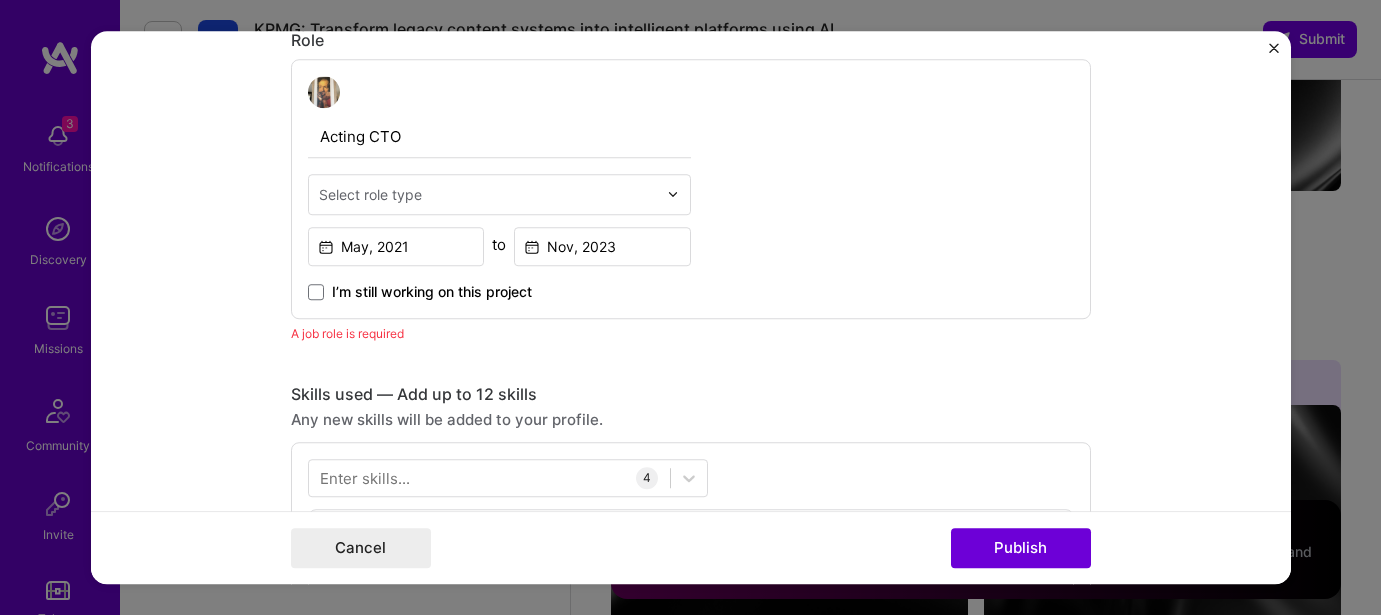 click on "Acting CTO Select role type May, 2021
to Nov, 2023
I’m still working on this project" at bounding box center (691, 189) 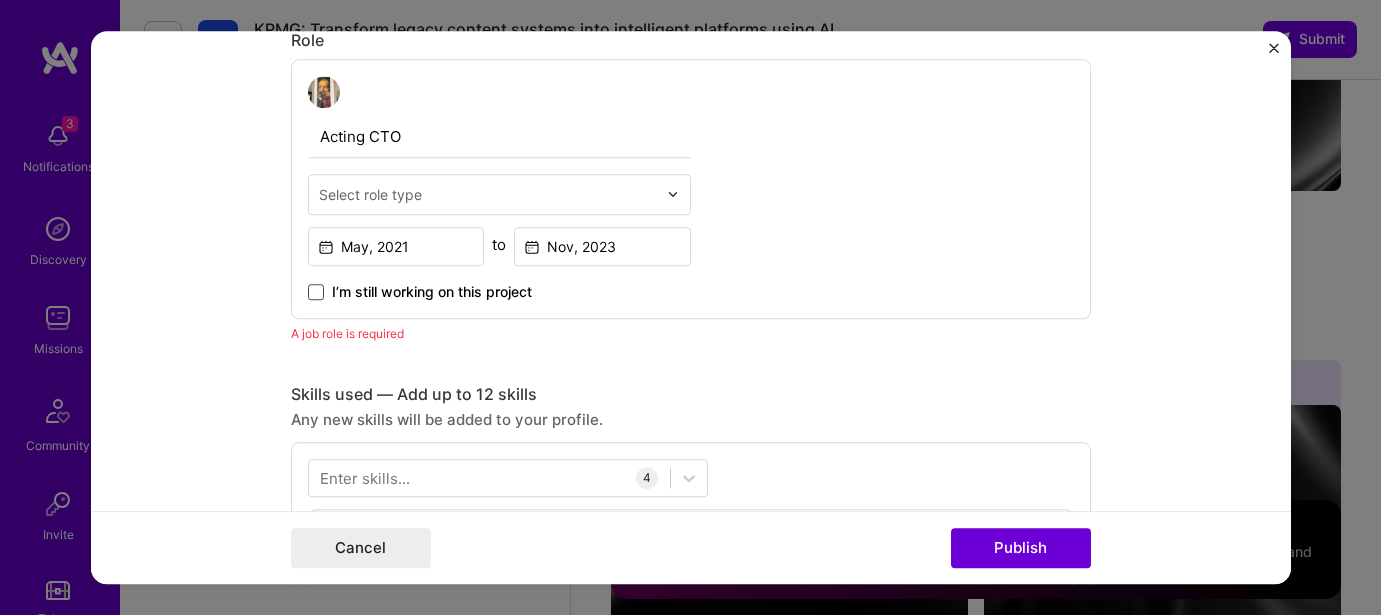 click at bounding box center [316, 292] 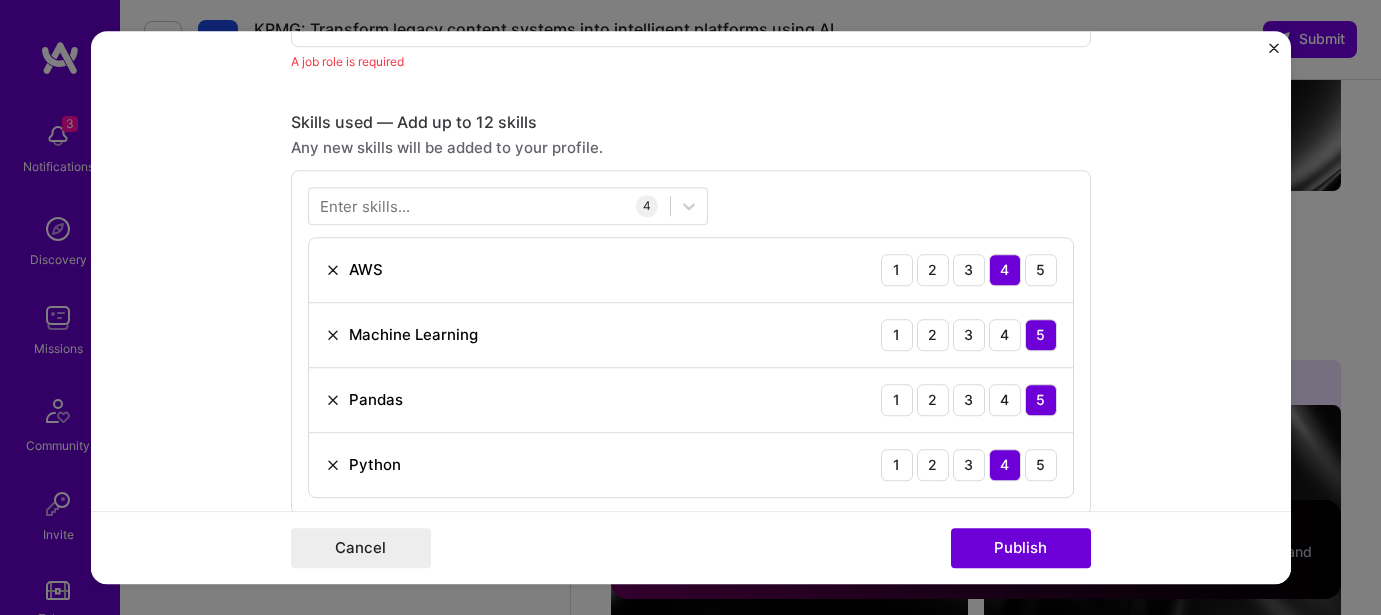 scroll, scrollTop: 1005, scrollLeft: 0, axis: vertical 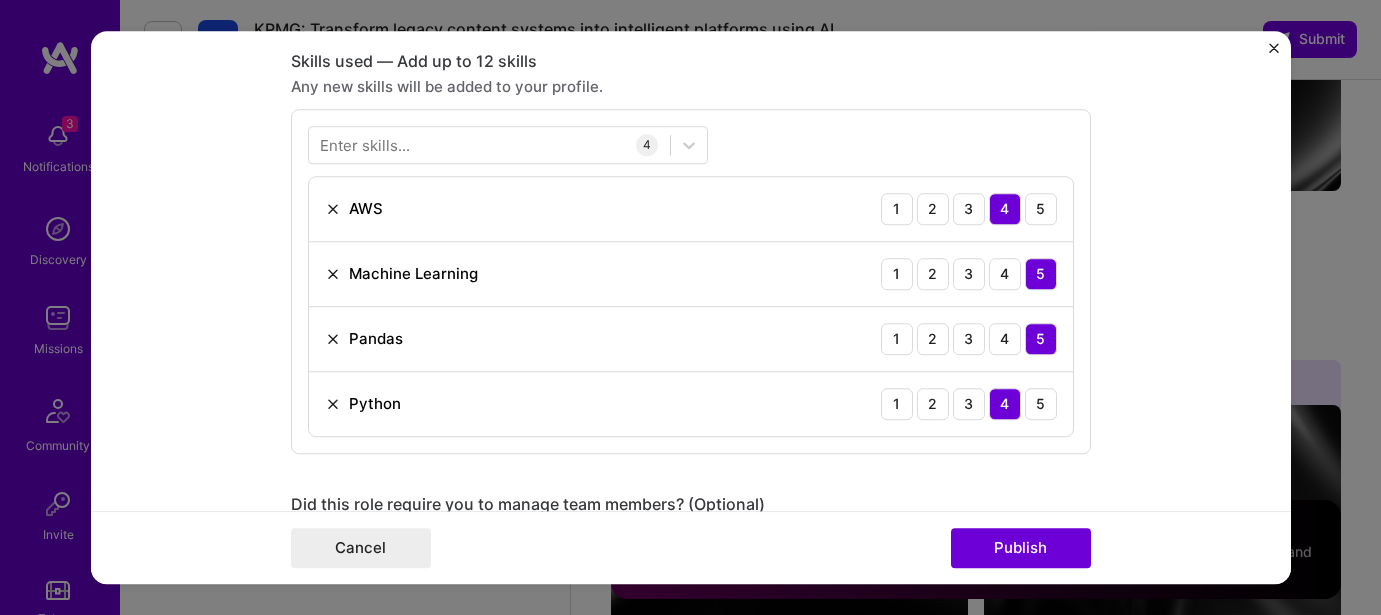 click on "Enter skills..." at bounding box center (365, 144) 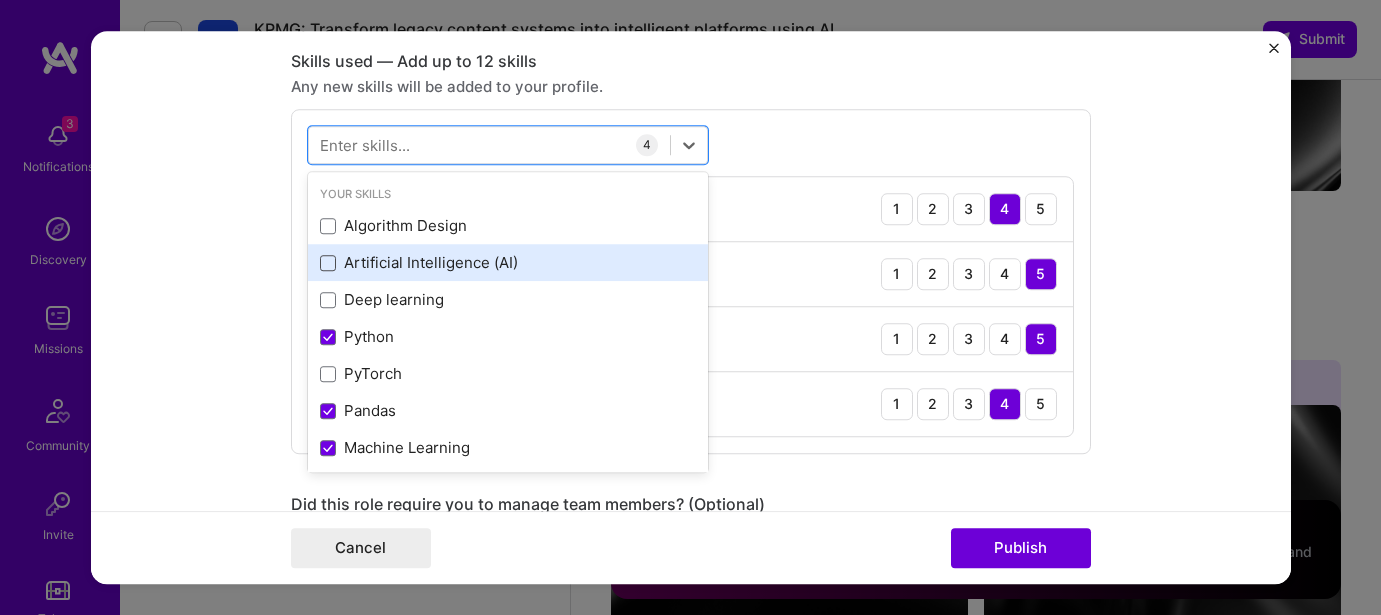 click at bounding box center [328, 263] 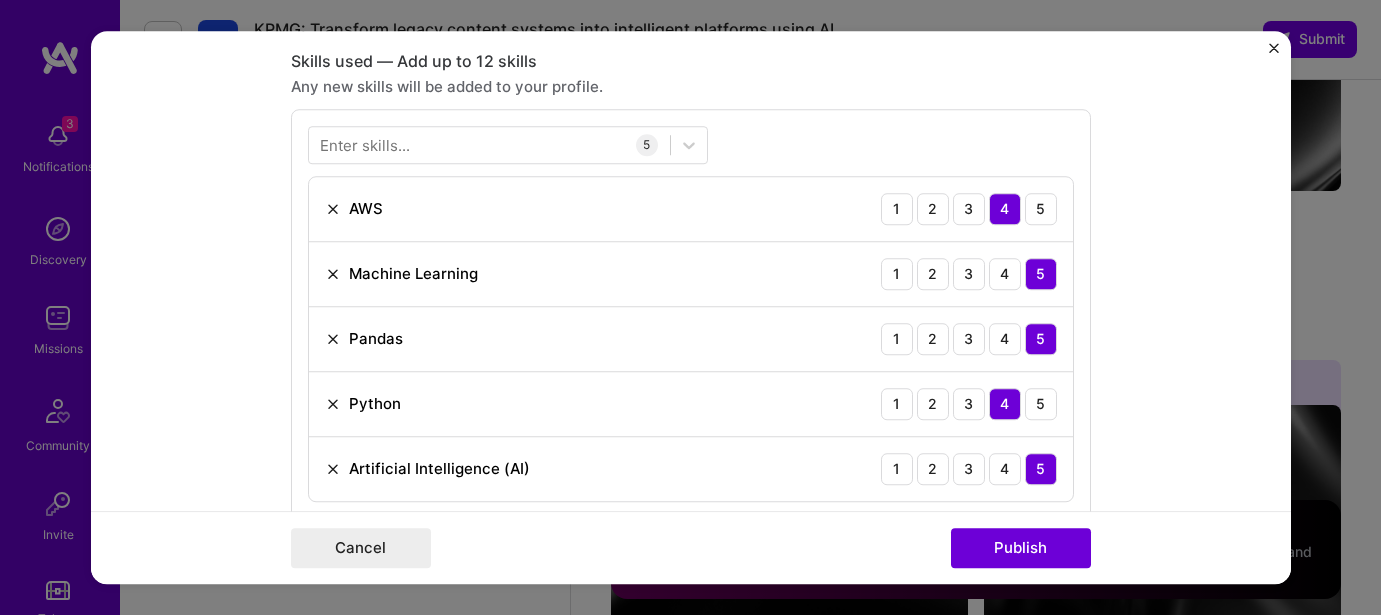 click on "Enter skills... 5 AWS 1 2 3 4 5 Machine Learning 1 2 3 4 5 Pandas 1 2 3 4 5 Python 1 2 3 4 5 Artificial Intelligence (AI) 1 2 3 4 5" at bounding box center [691, 314] 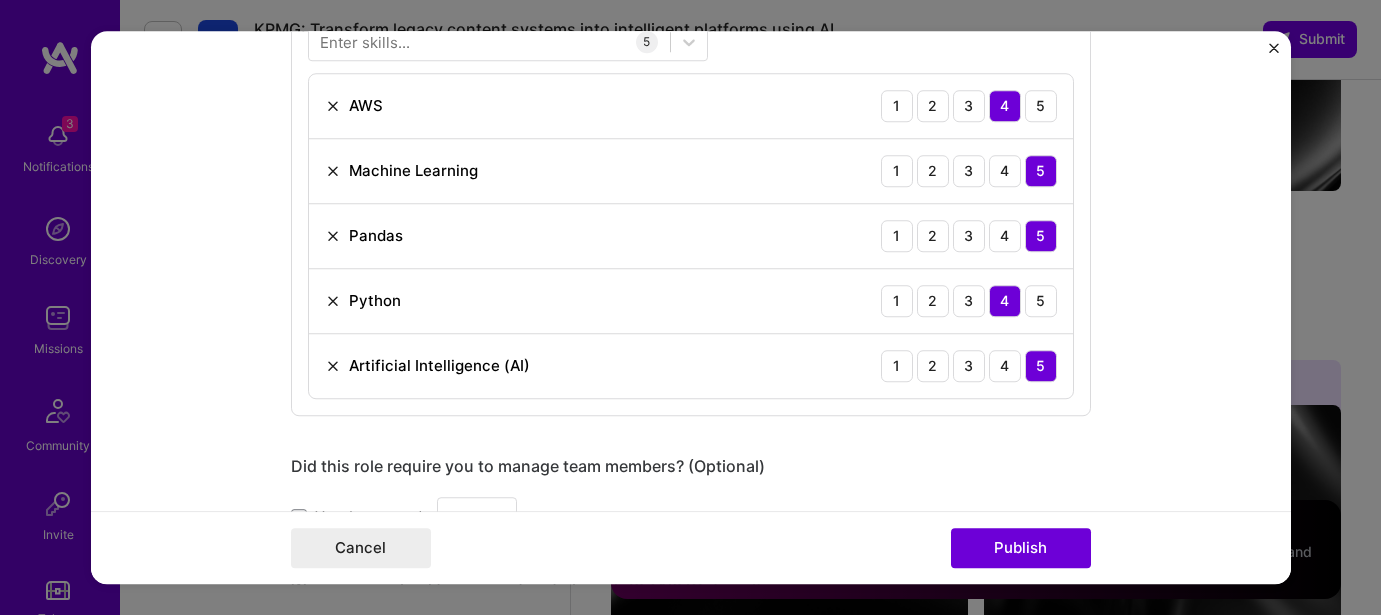 scroll, scrollTop: 1121, scrollLeft: 0, axis: vertical 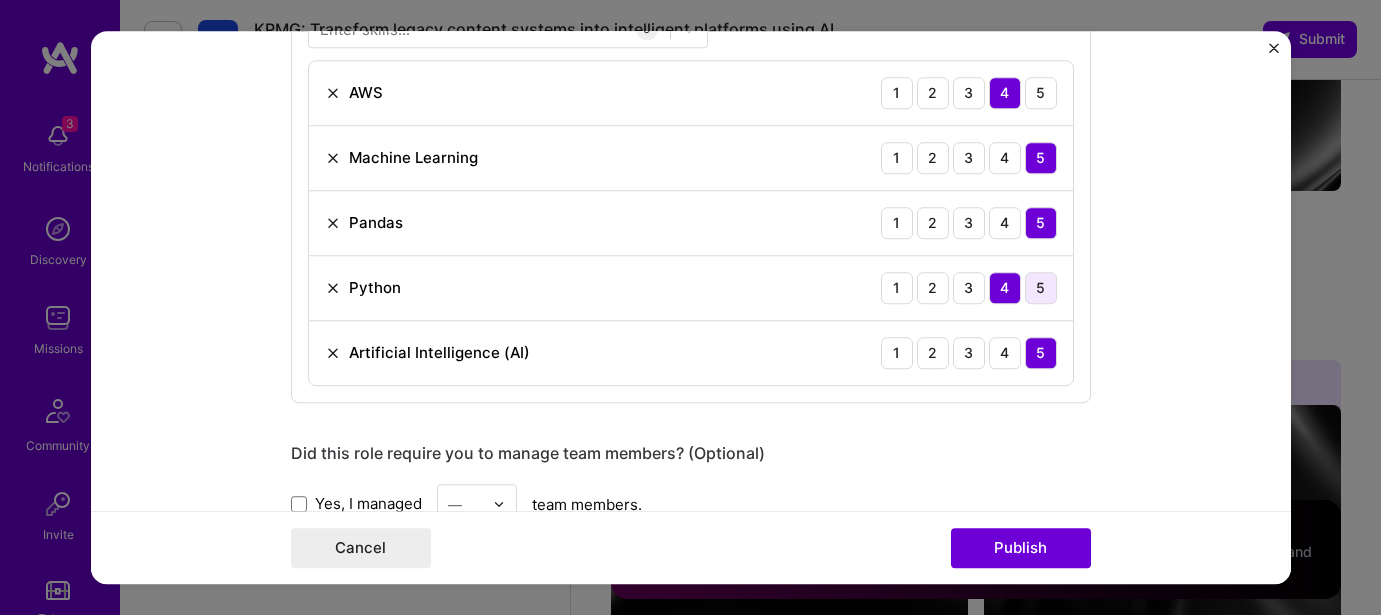 click on "5" at bounding box center (1041, 288) 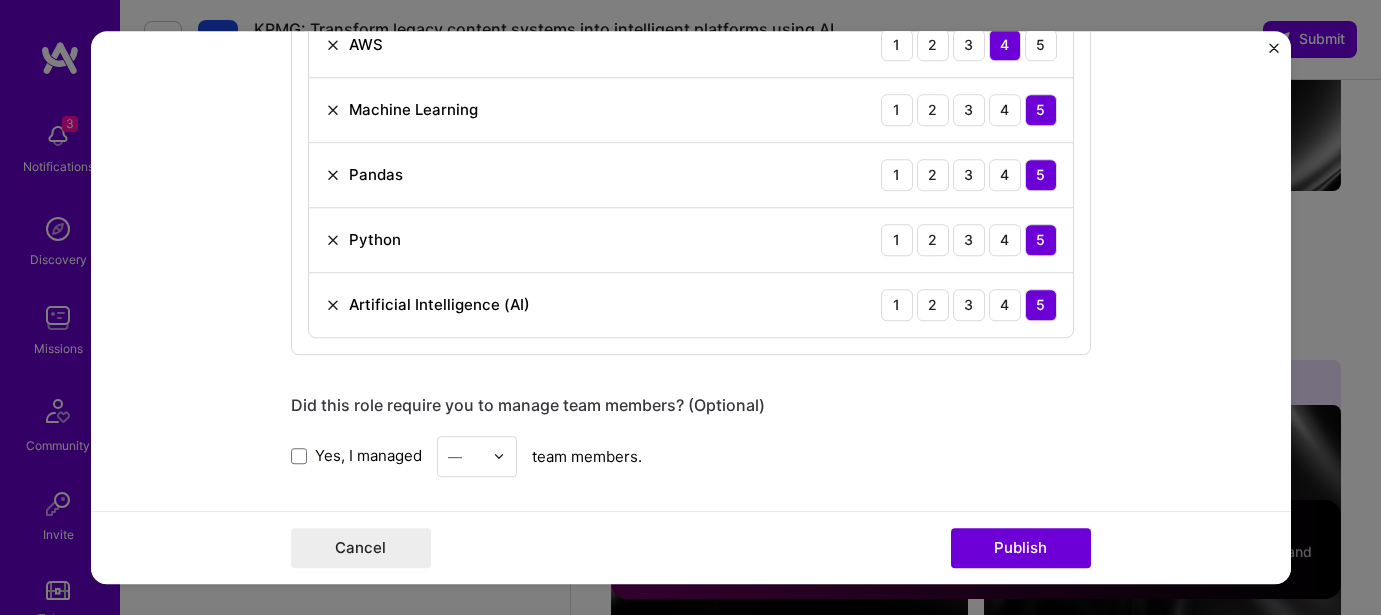 scroll, scrollTop: 1173, scrollLeft: 0, axis: vertical 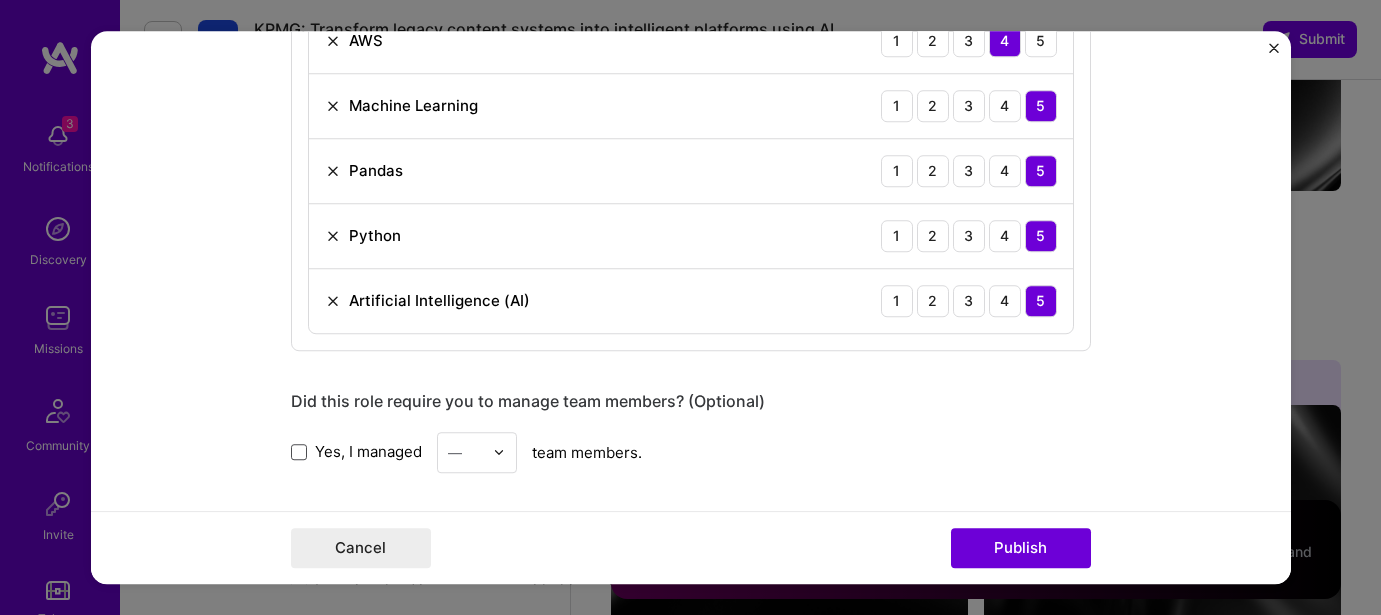 click at bounding box center (299, 452) 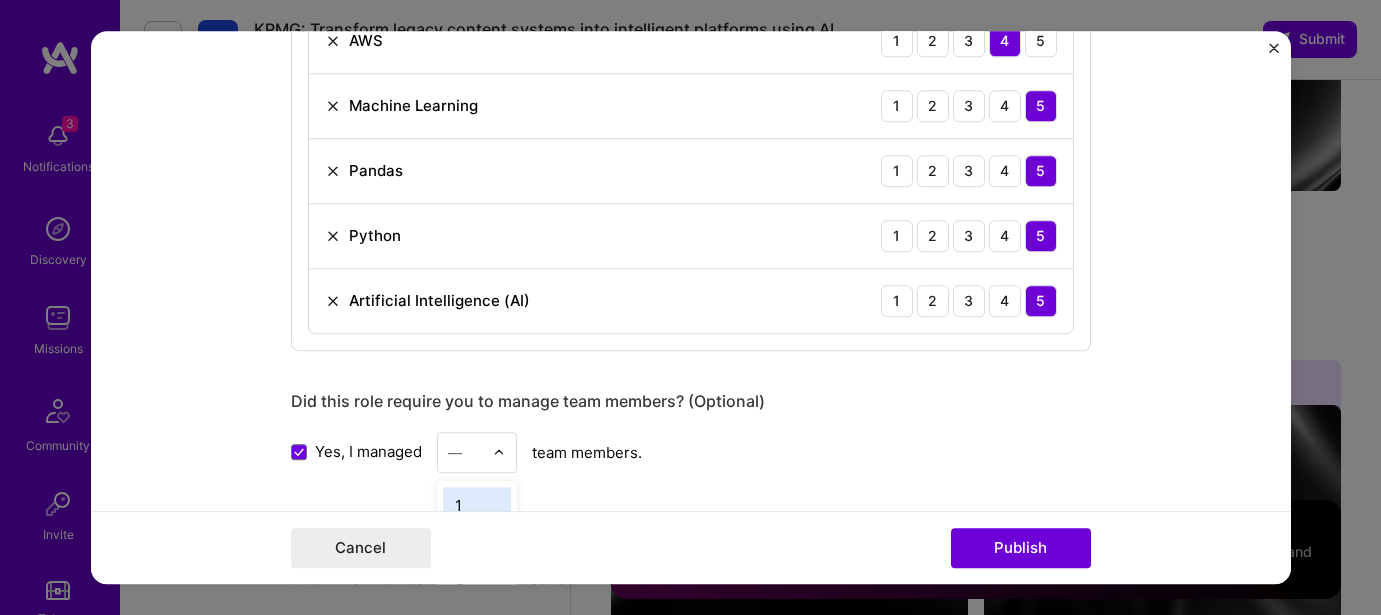 click at bounding box center (499, 452) 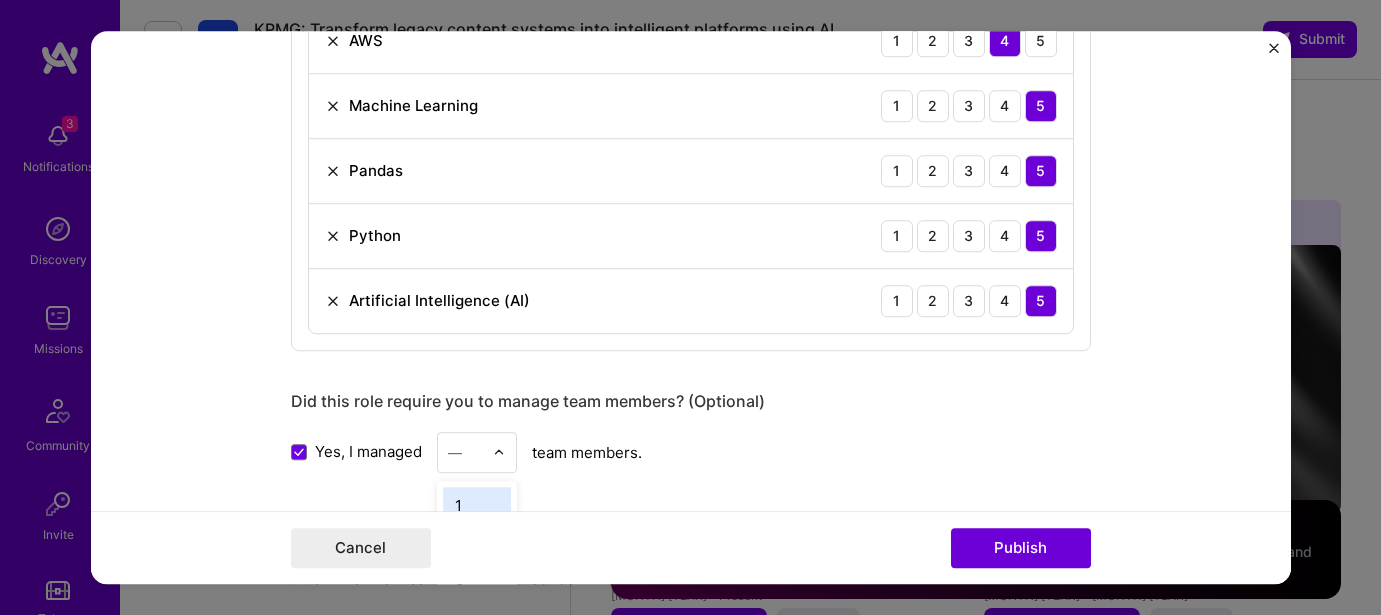 scroll, scrollTop: 4159, scrollLeft: 0, axis: vertical 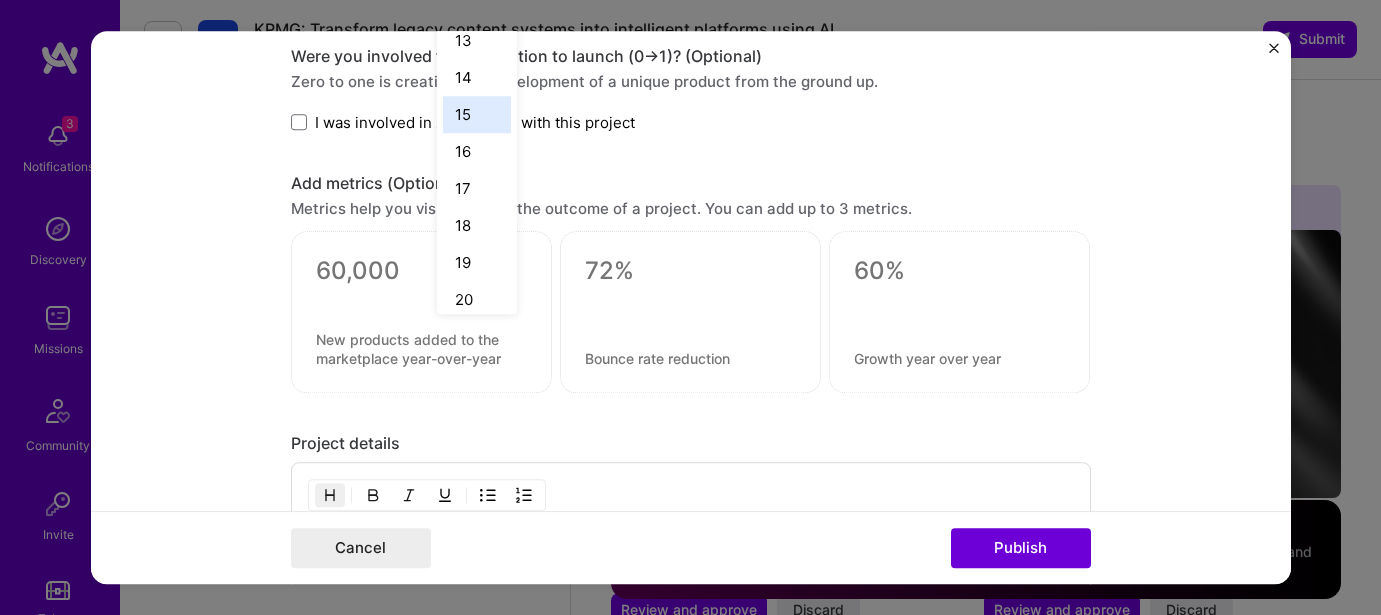 click on "15" at bounding box center (477, 114) 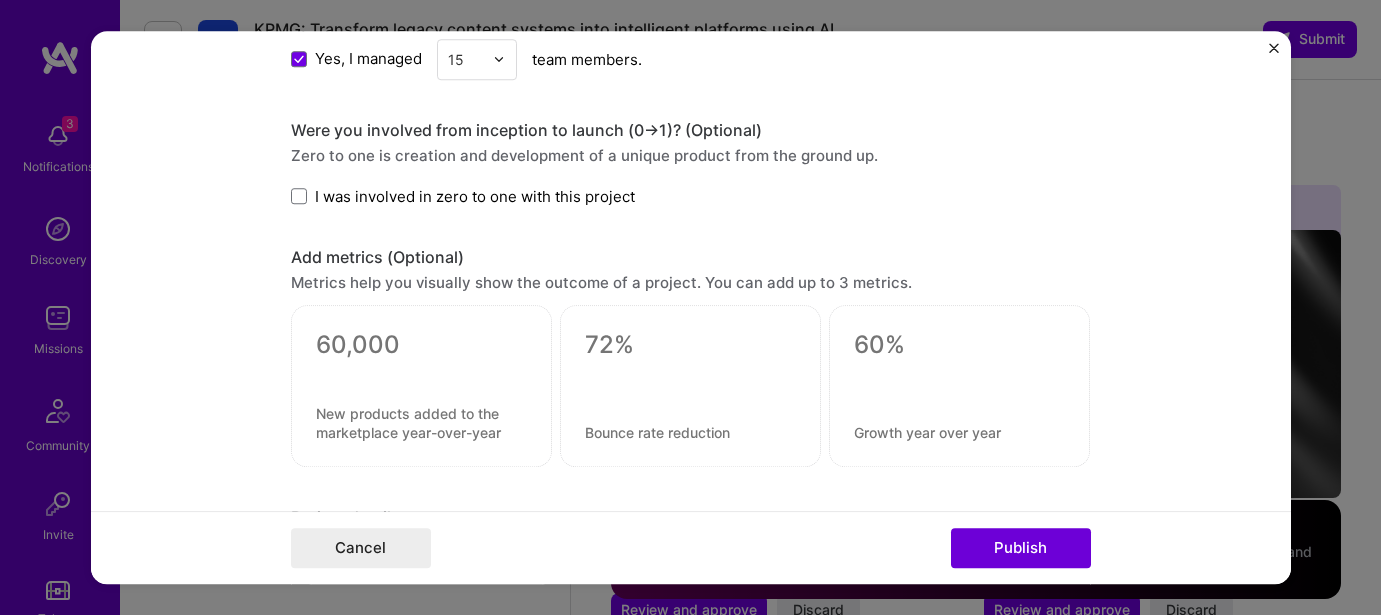 scroll, scrollTop: 1544, scrollLeft: 0, axis: vertical 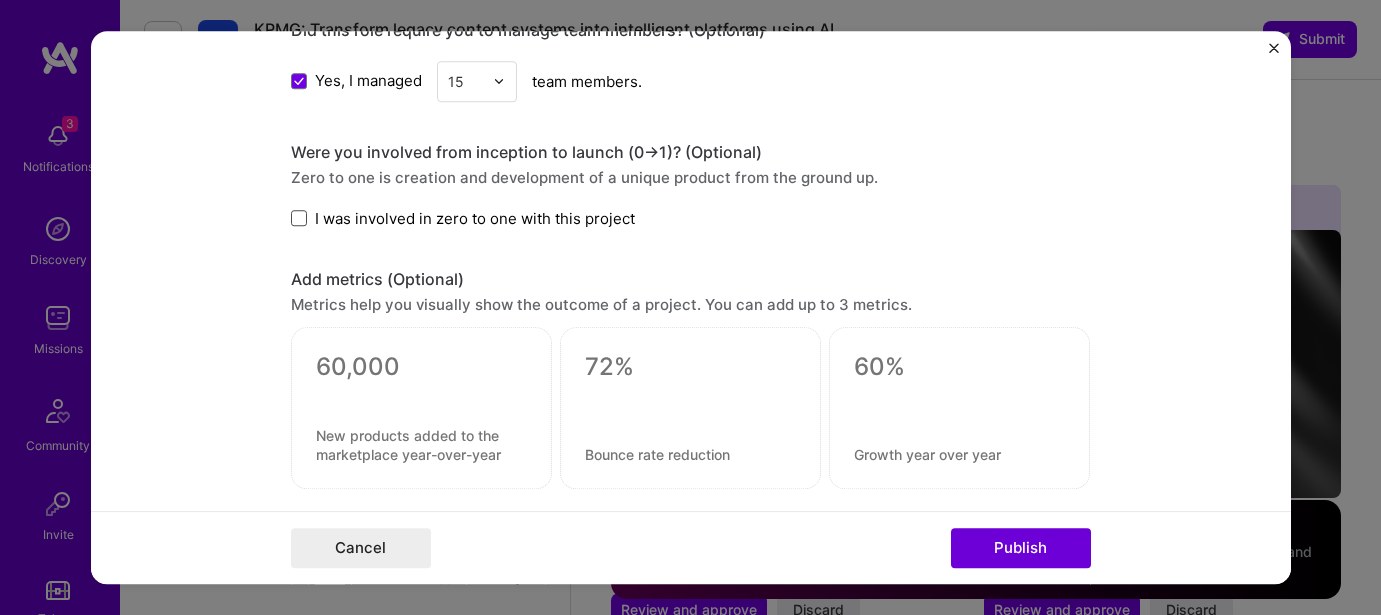 click at bounding box center (299, 218) 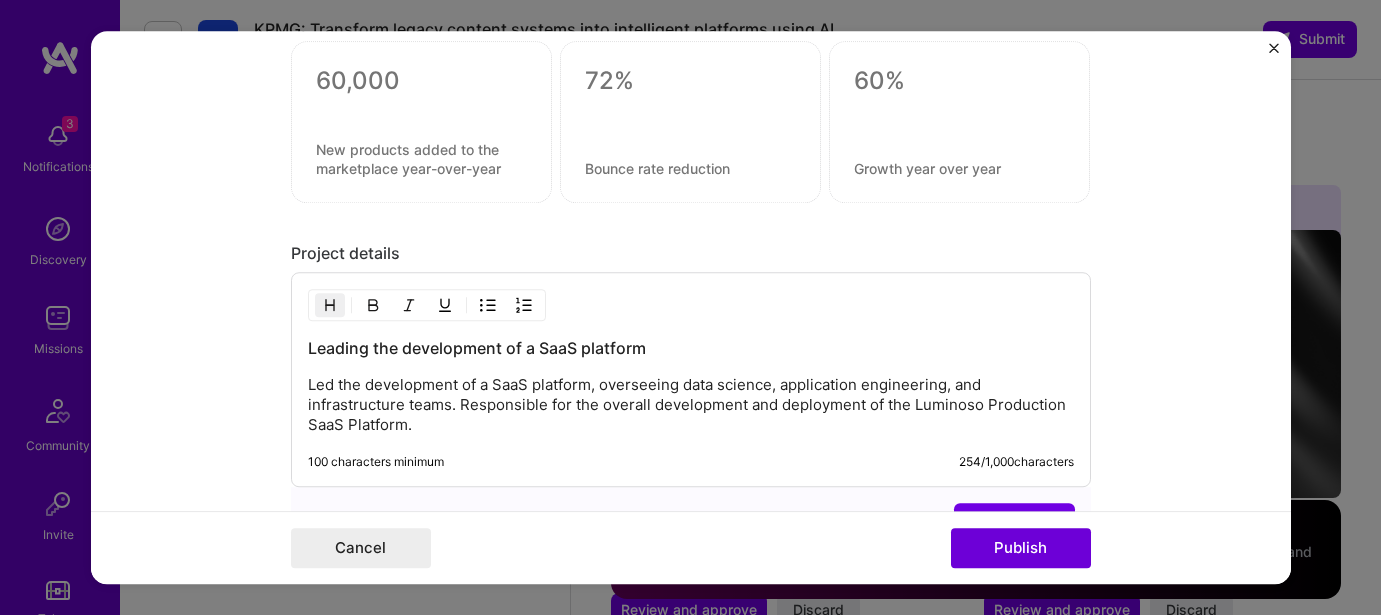 scroll, scrollTop: 1834, scrollLeft: 0, axis: vertical 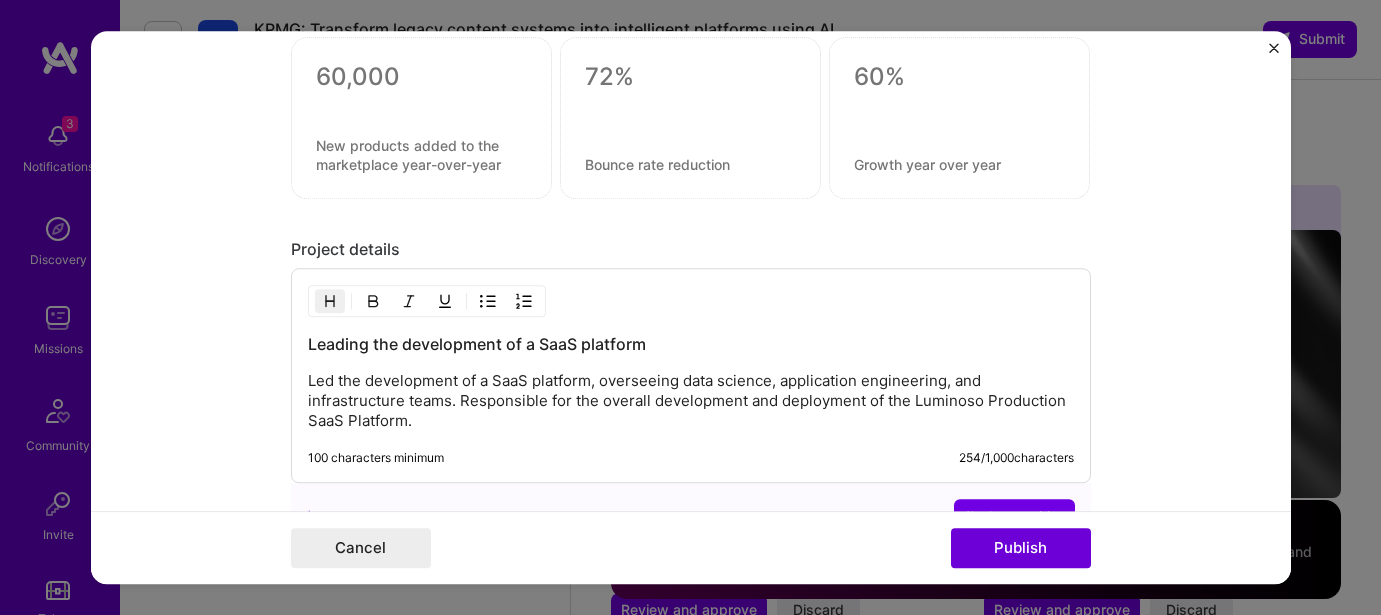 click on "Led the development of a SaaS platform, overseeing data science, application engineering, and infrastructure teams. Responsible for the overall development and deployment of the Luminoso Production SaaS Platform." at bounding box center (691, 401) 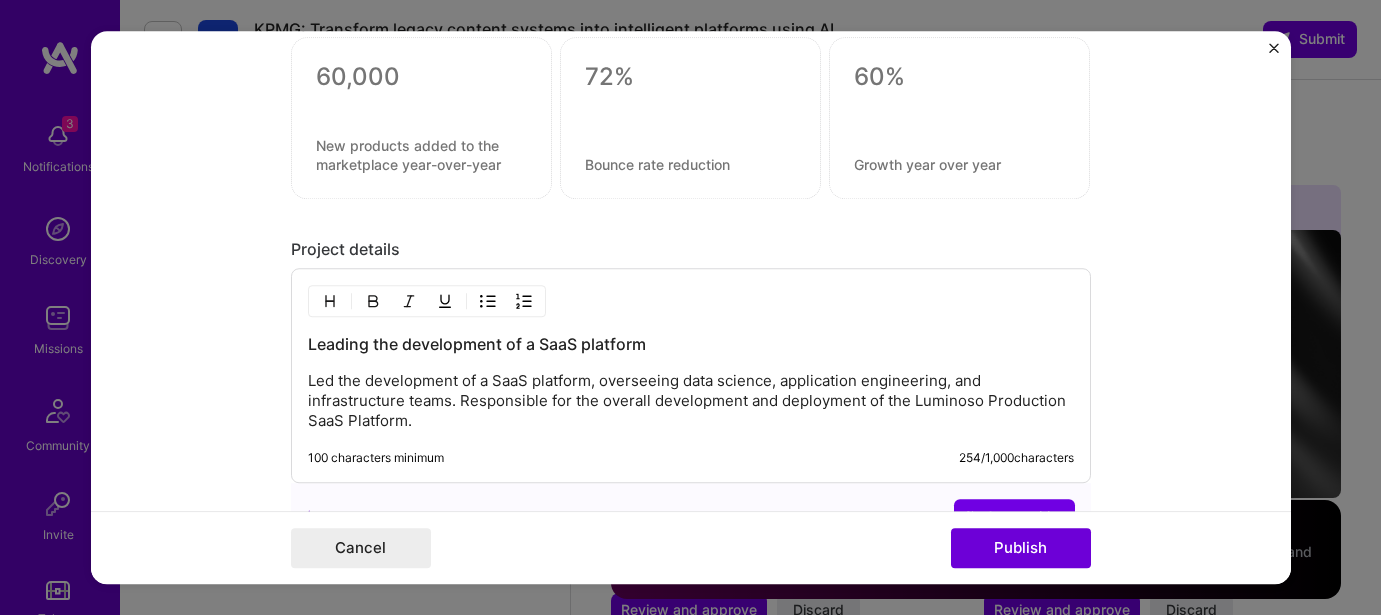 type 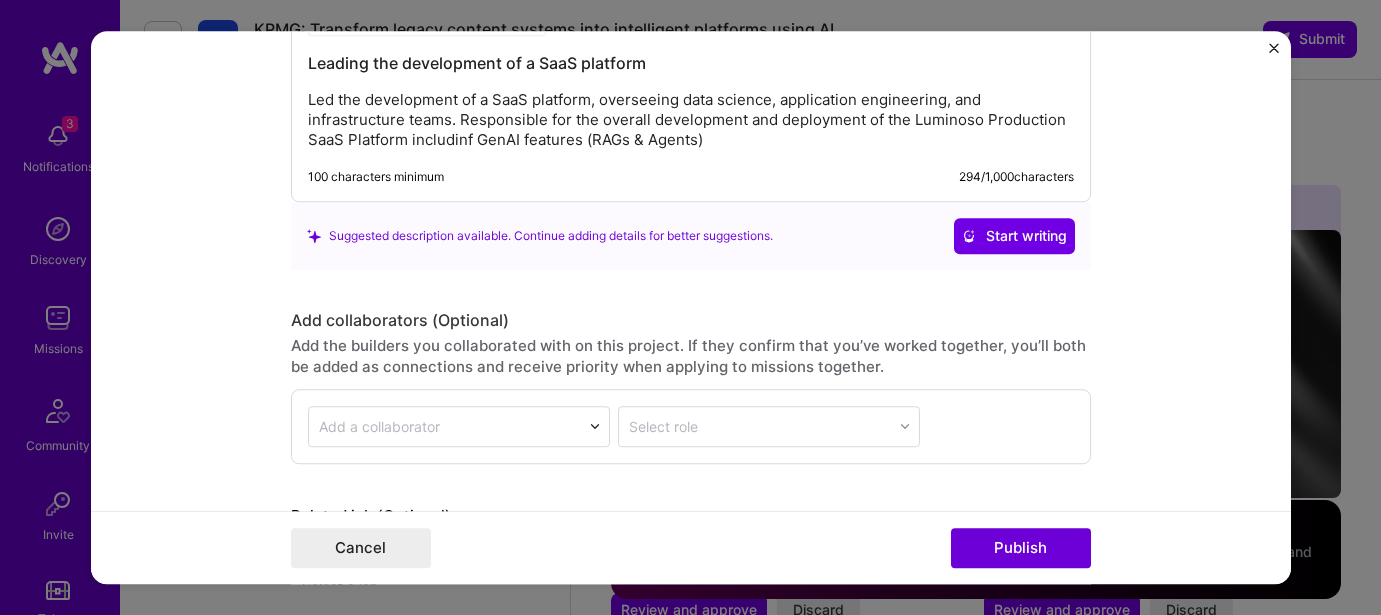 scroll, scrollTop: 2249, scrollLeft: 0, axis: vertical 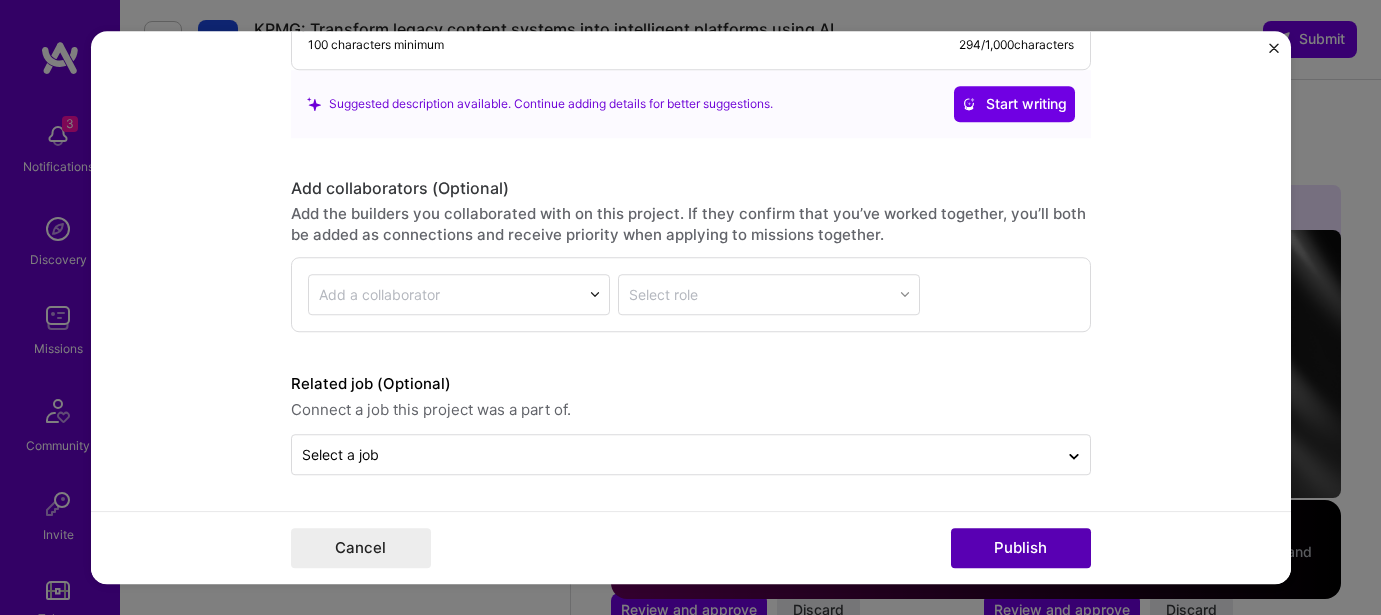 click on "Publish" at bounding box center [1021, 548] 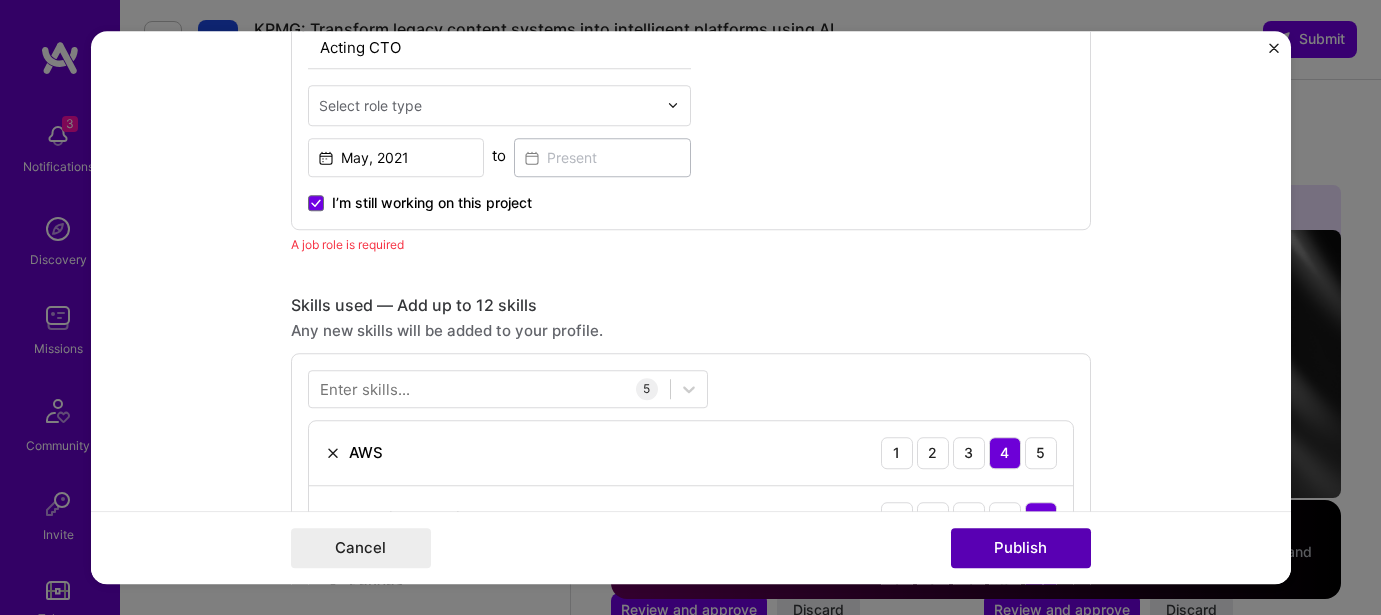 scroll, scrollTop: 672, scrollLeft: 0, axis: vertical 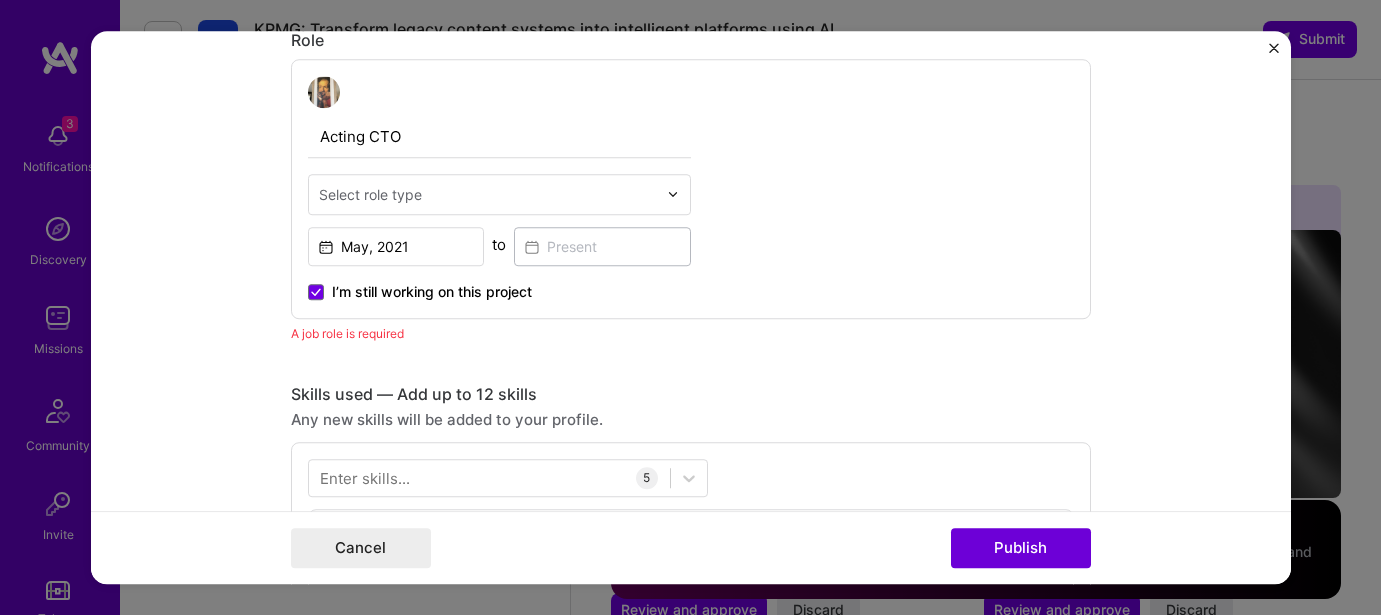 click at bounding box center [673, 194] 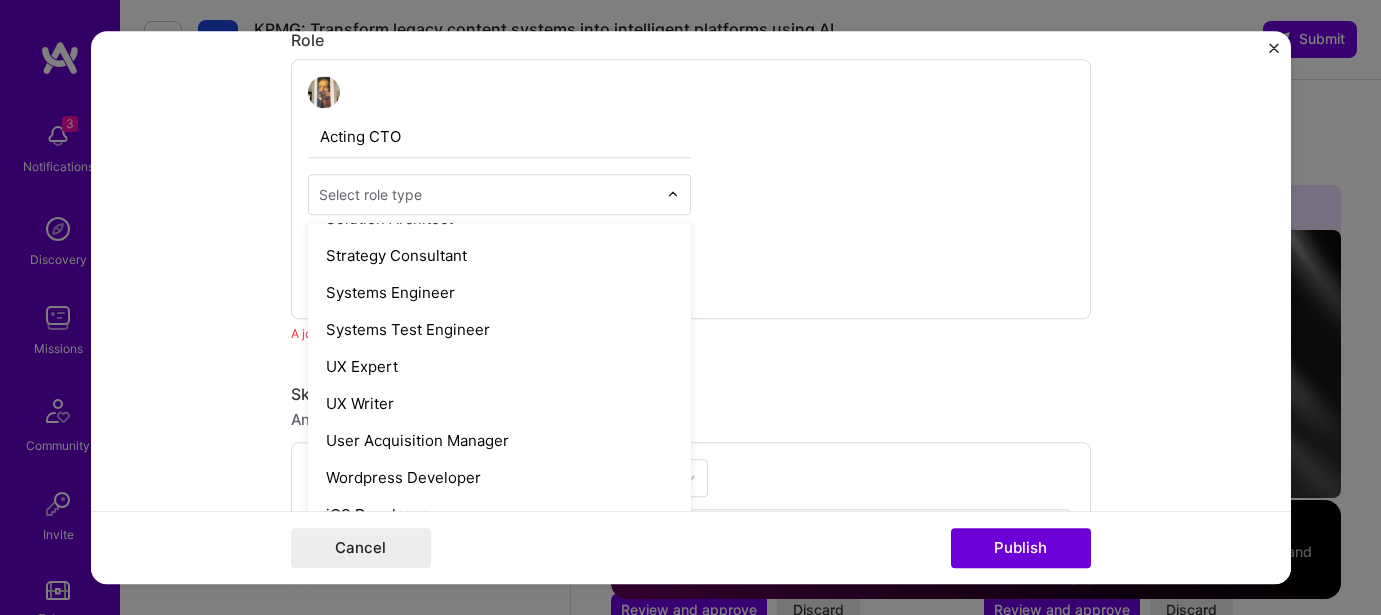 scroll, scrollTop: 2302, scrollLeft: 0, axis: vertical 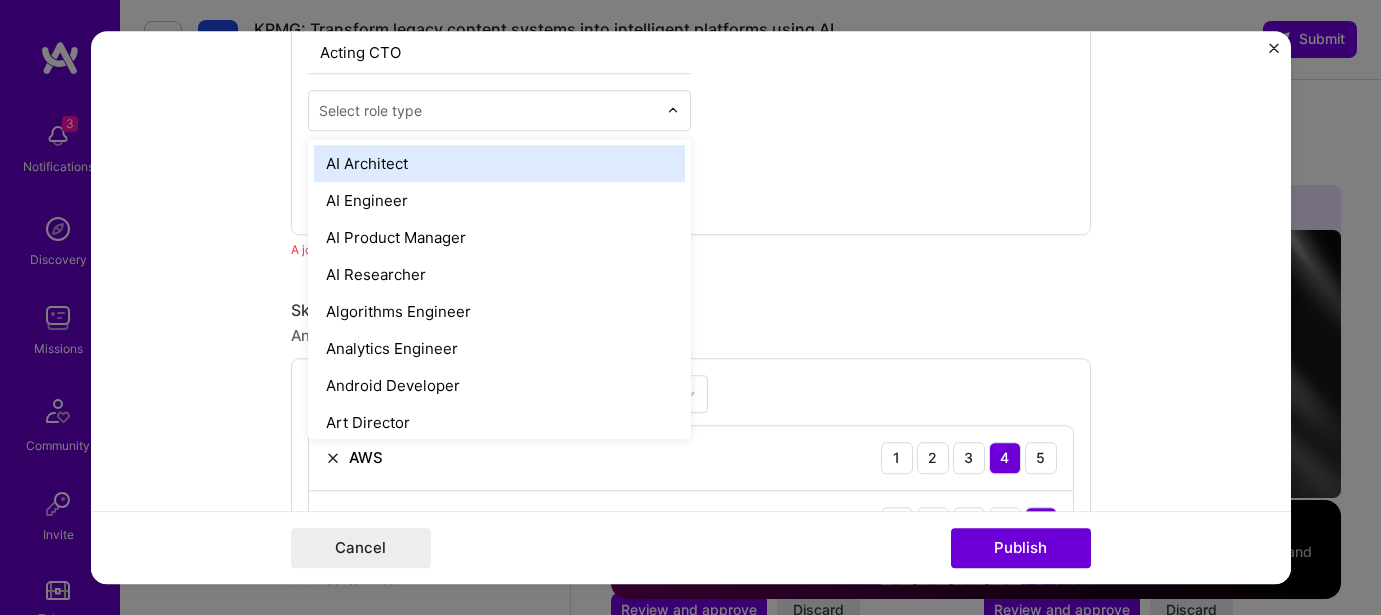 click on "AI Architect" at bounding box center [499, 163] 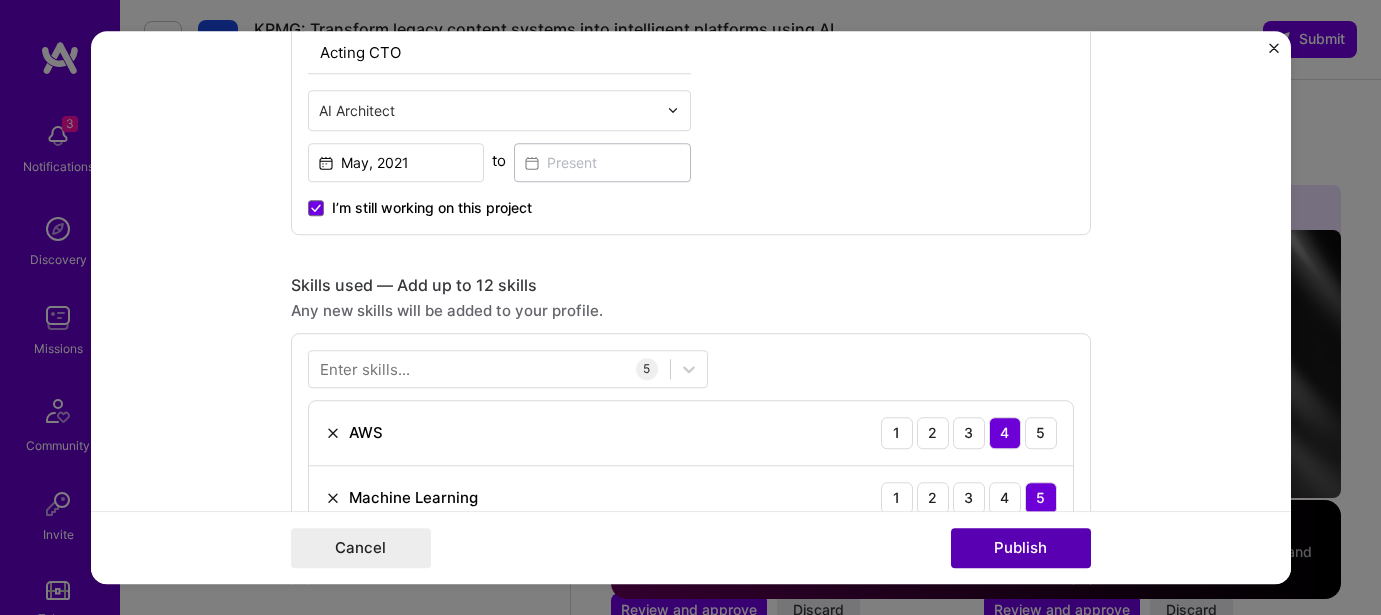 click on "Publish" at bounding box center [1021, 548] 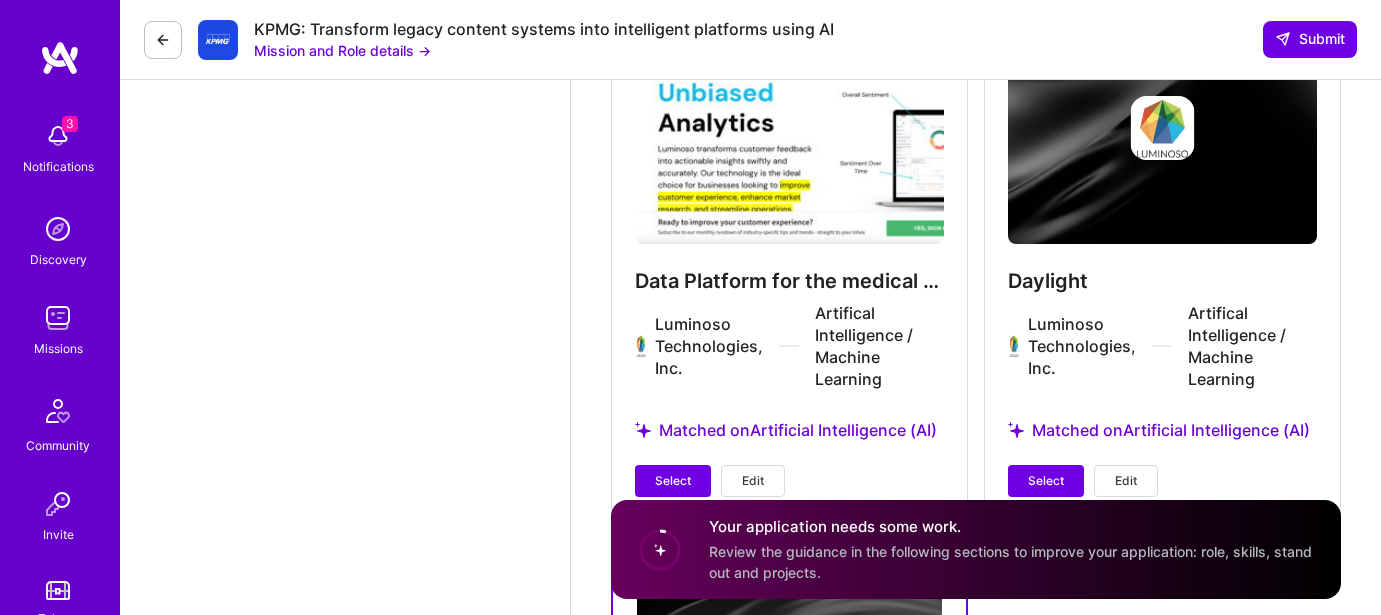scroll, scrollTop: 5325, scrollLeft: 0, axis: vertical 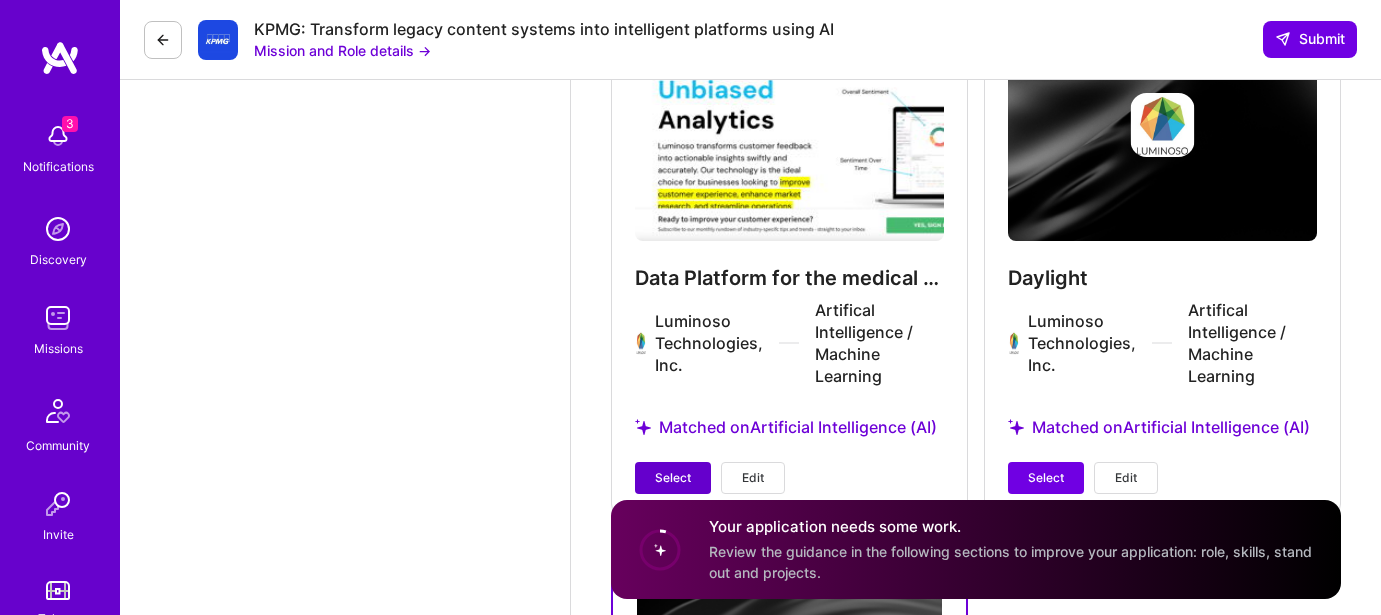 click on "Select" at bounding box center [673, 478] 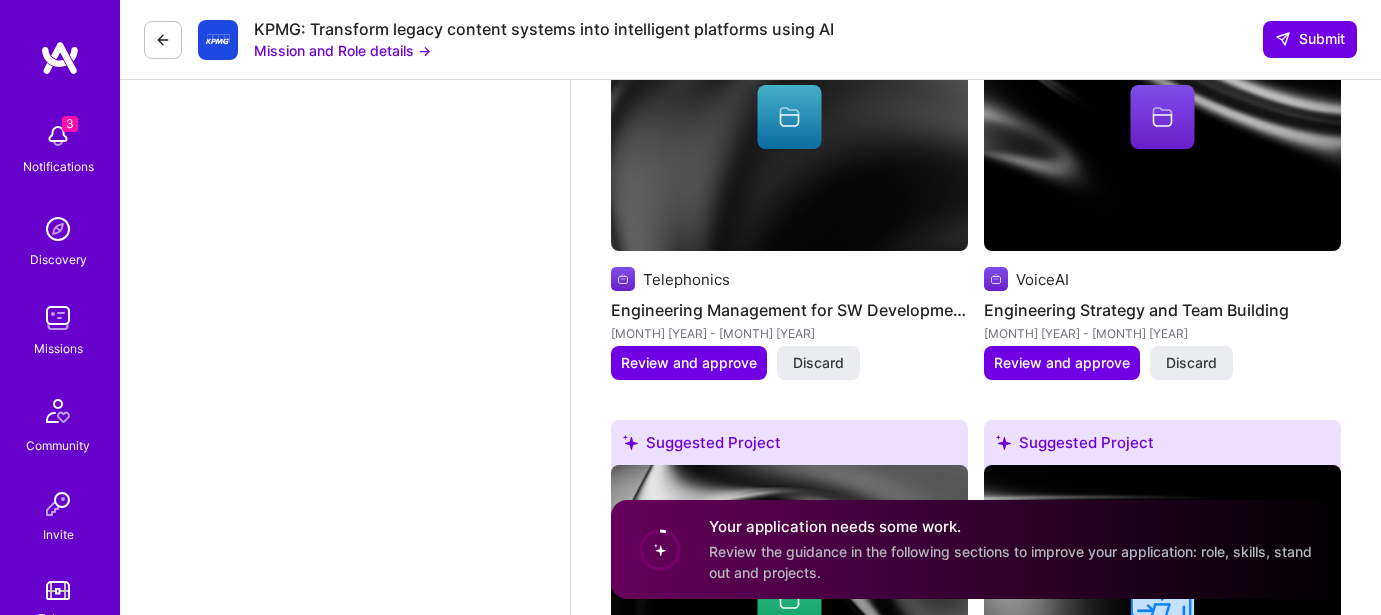 scroll, scrollTop: 2923, scrollLeft: 0, axis: vertical 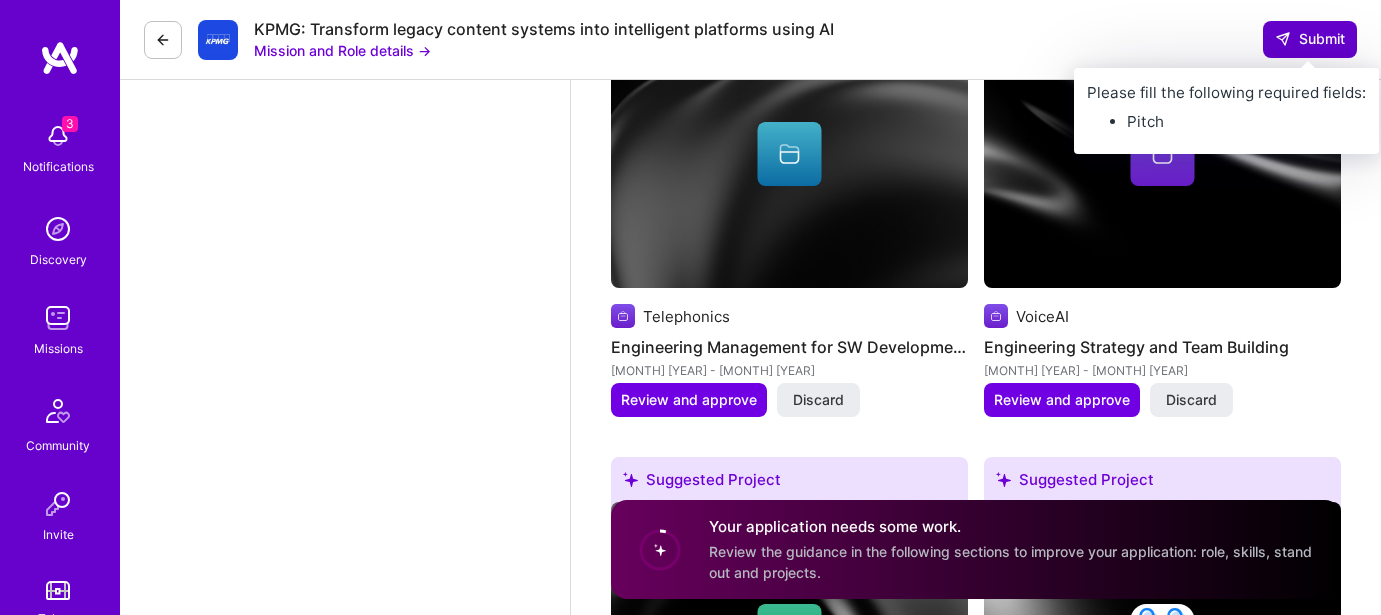 click on "Submit" at bounding box center (1310, 39) 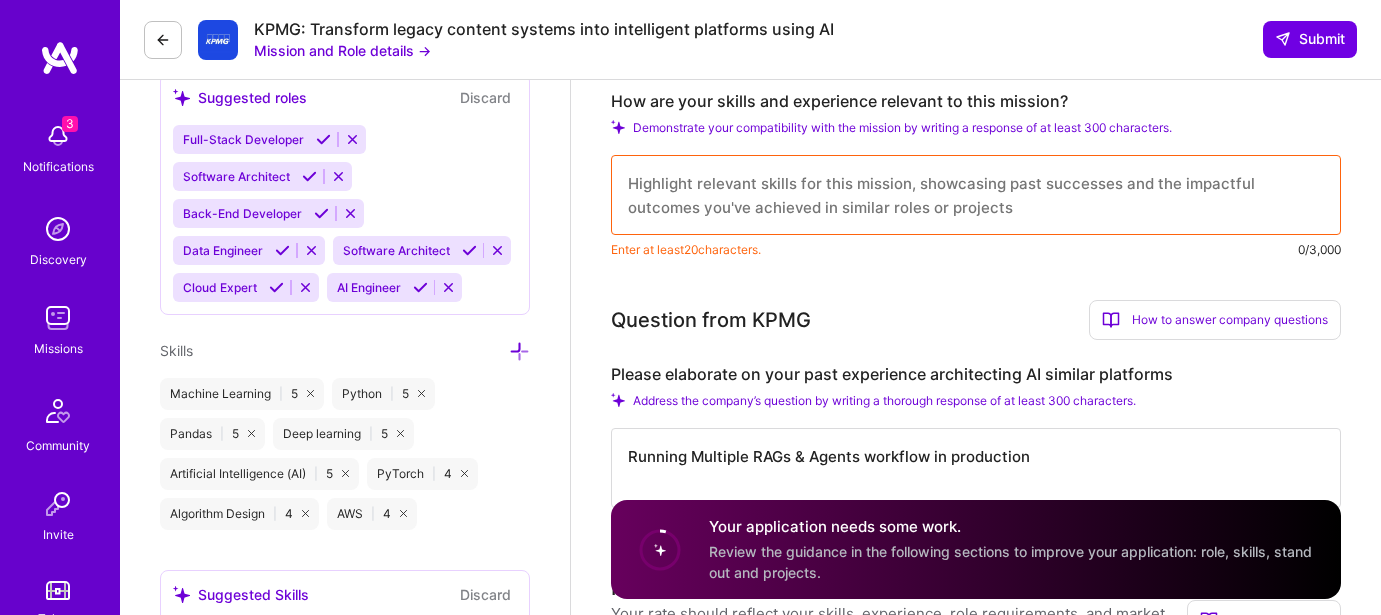 scroll, scrollTop: 957, scrollLeft: 0, axis: vertical 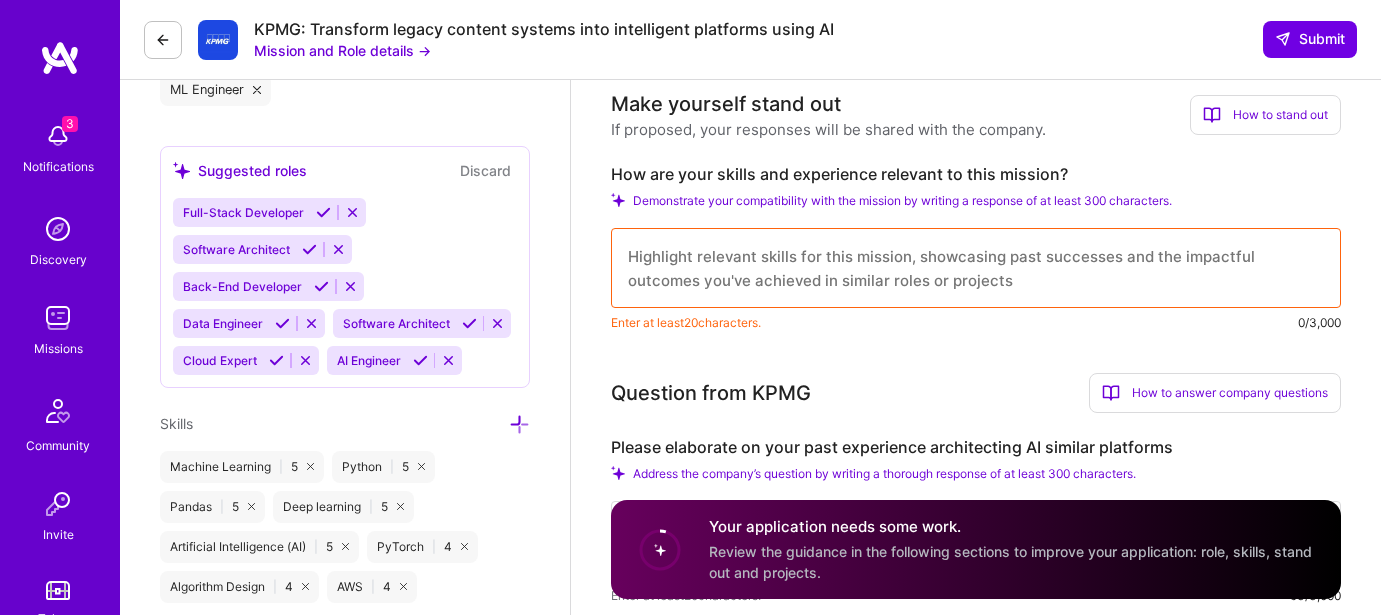 click at bounding box center [976, 268] 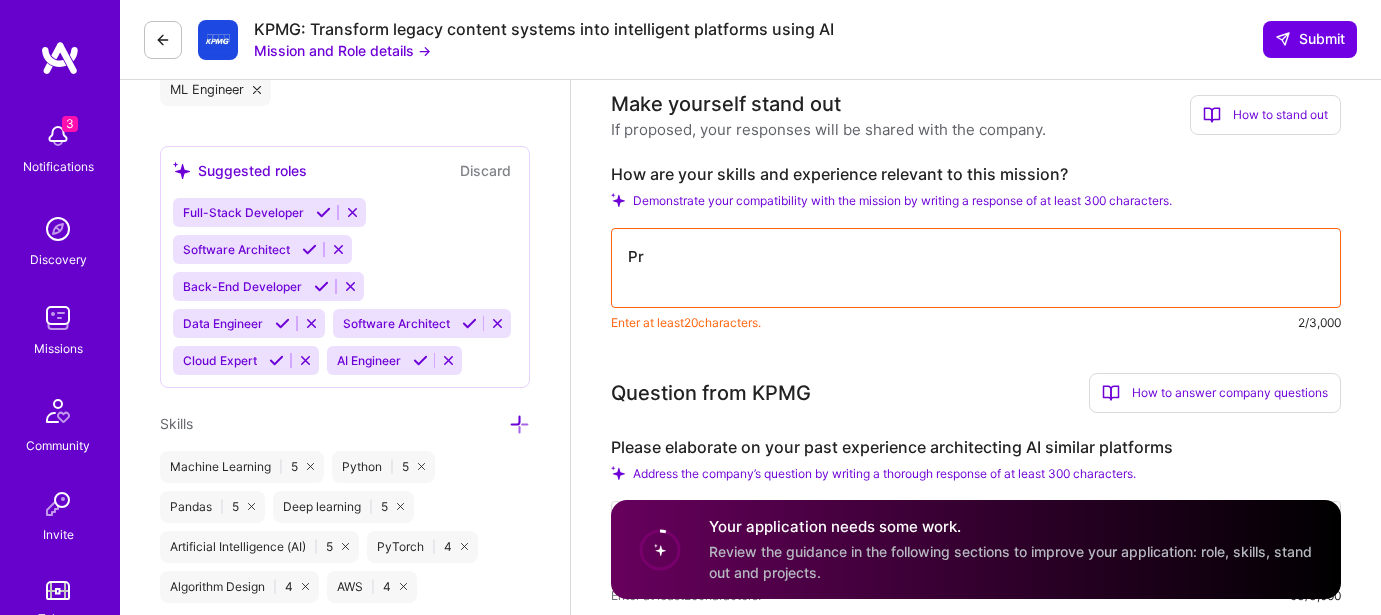 type on "P" 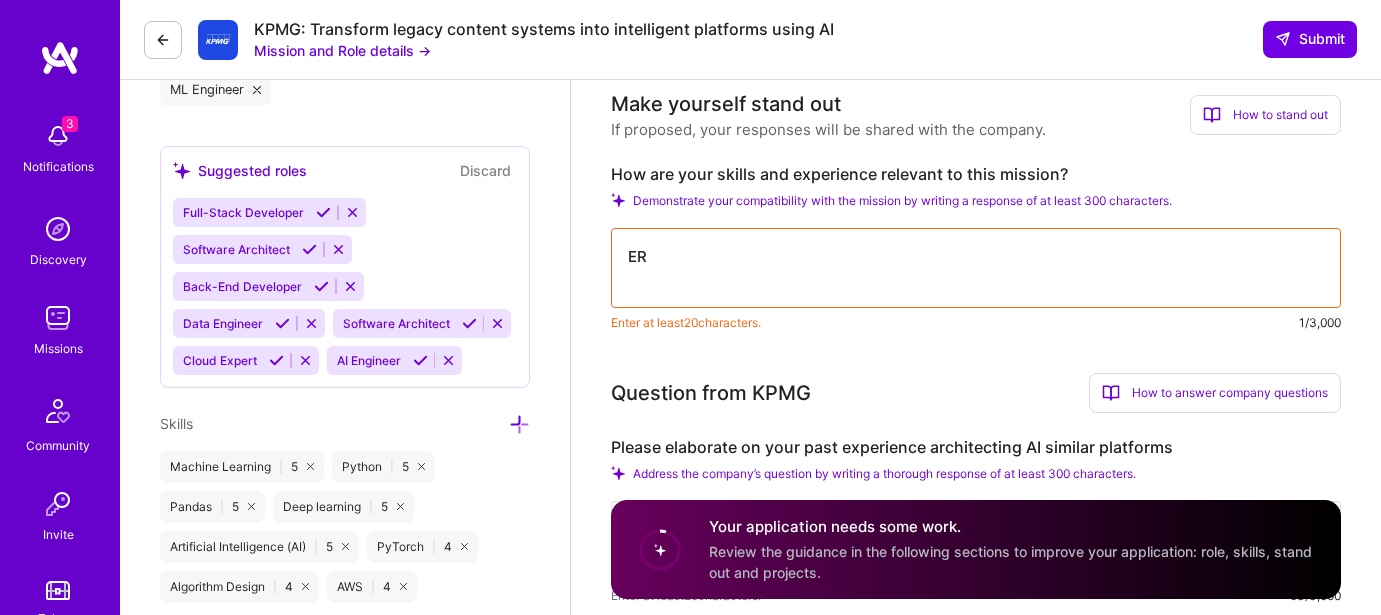type on "E" 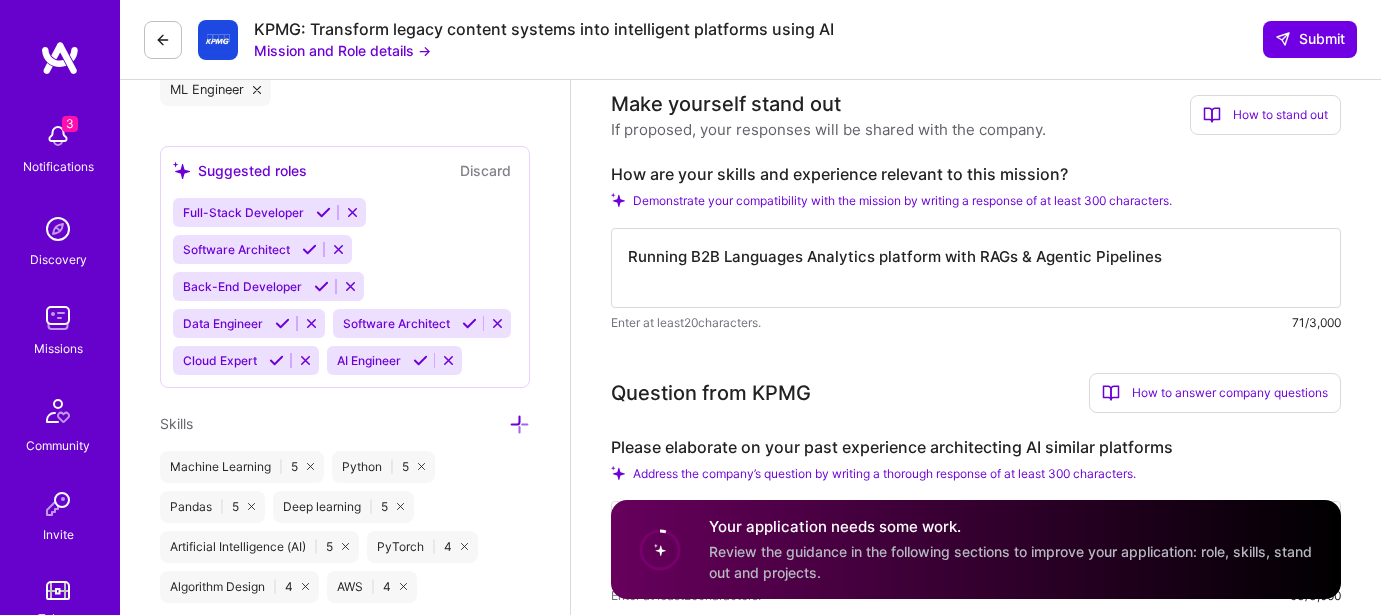 click on "Running B2B Languages Analytics platform with RAGs & Agentic Pipelines" at bounding box center [976, 268] 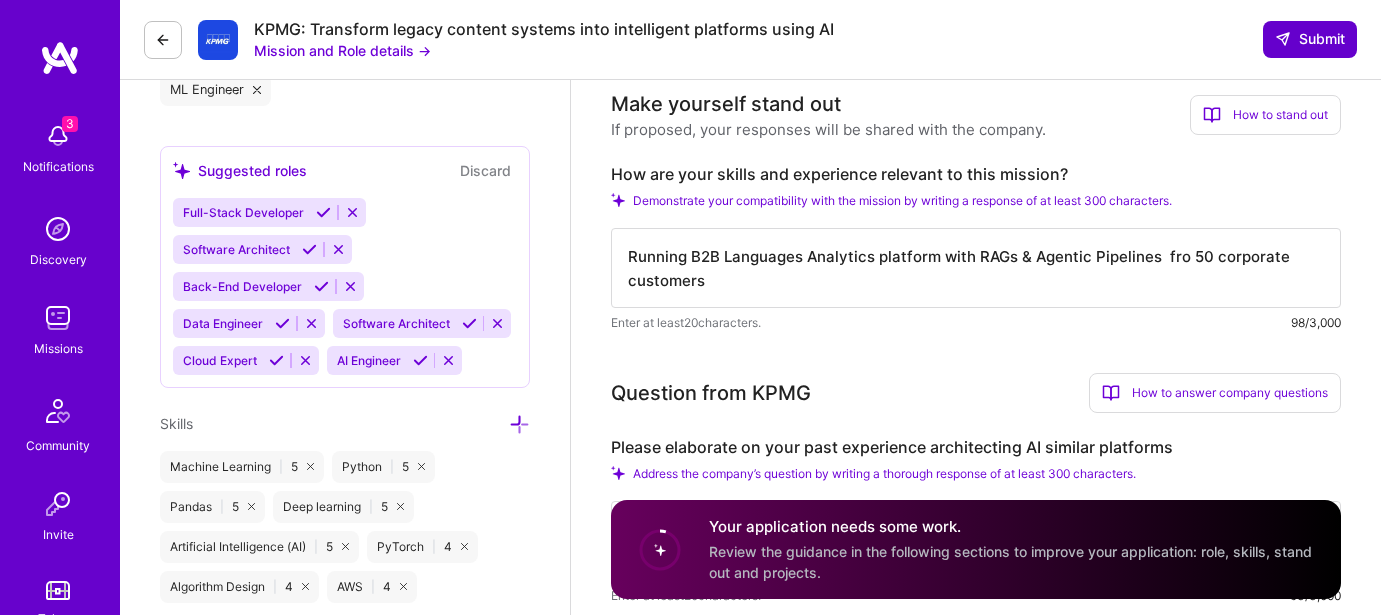 type on "Running B2B Languages Analytics platform with RAGs & Agentic Pipelines  fro 50 corporate customers" 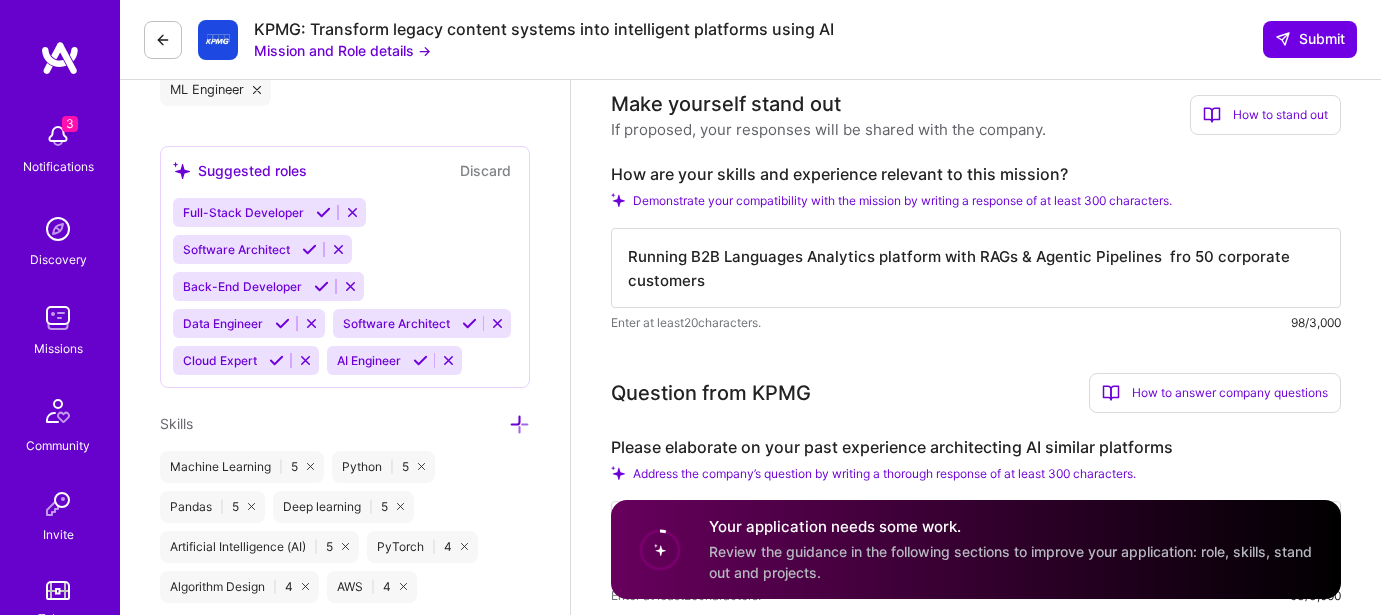 scroll, scrollTop: 2, scrollLeft: 0, axis: vertical 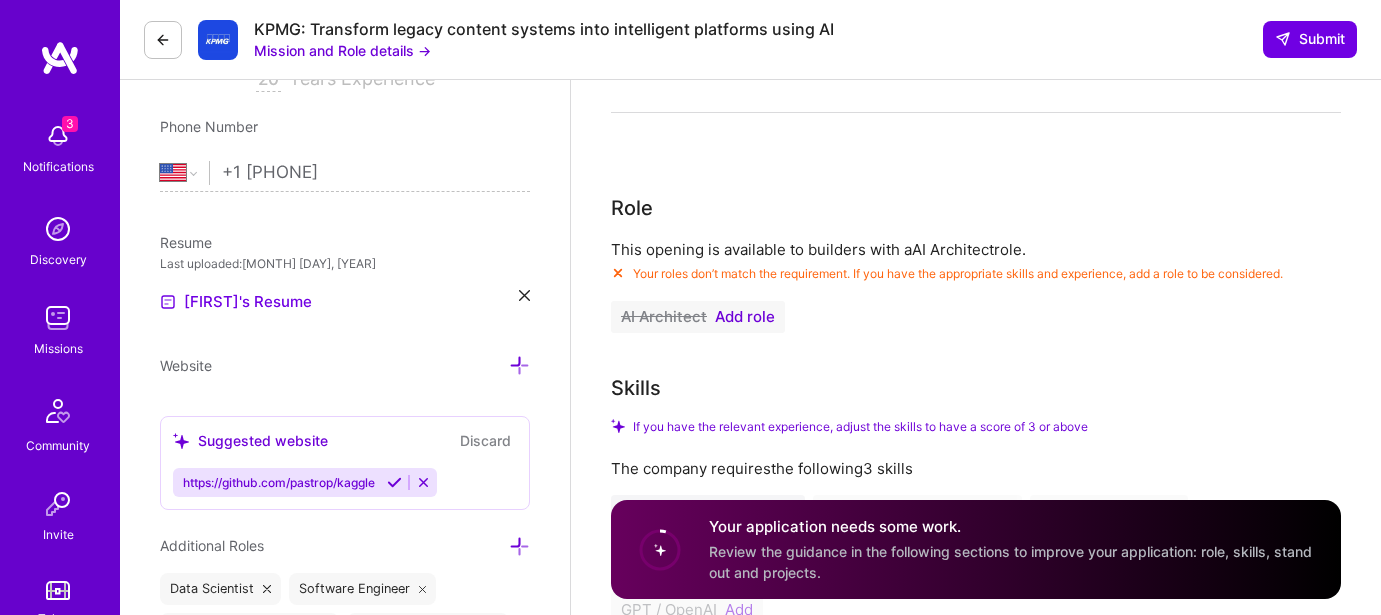 click on "Add role" at bounding box center [745, 317] 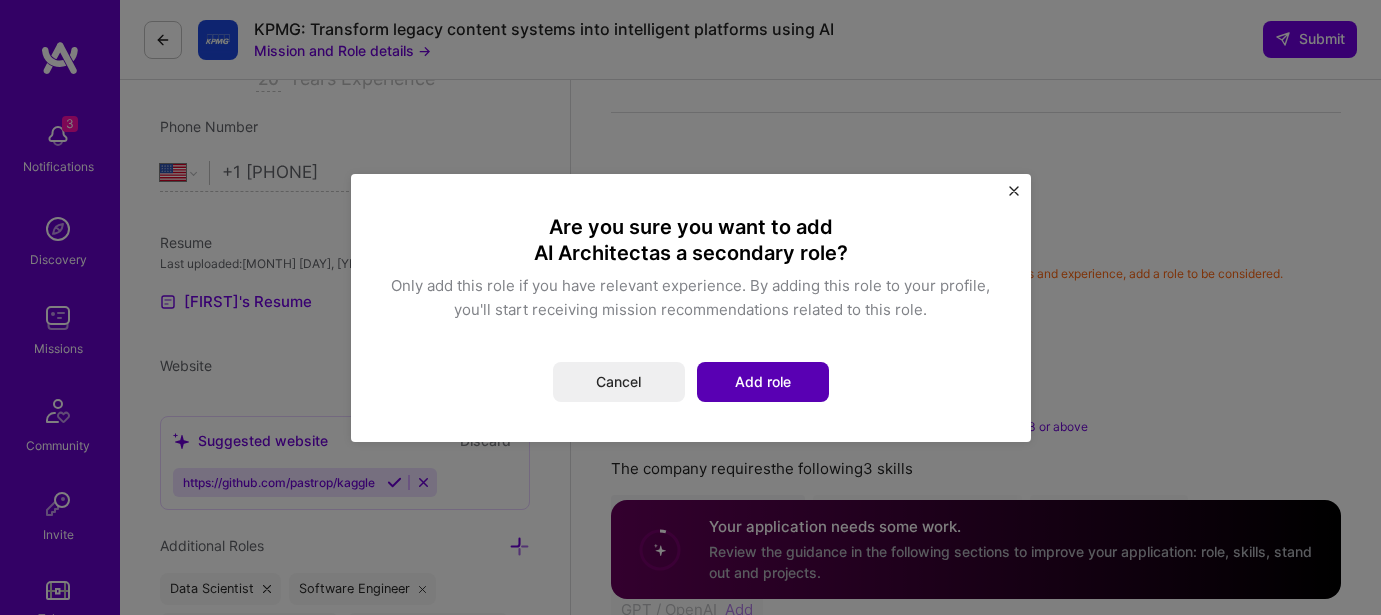 click on "Add role" at bounding box center [763, 382] 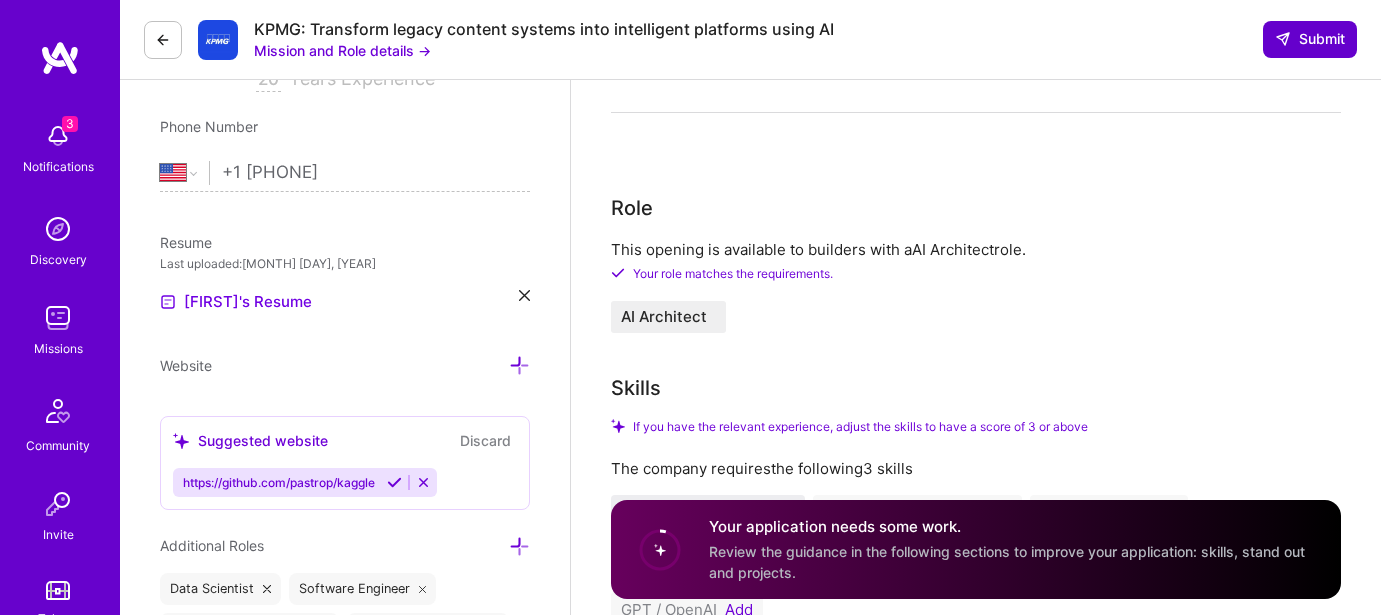 click on "Submit" at bounding box center [1310, 39] 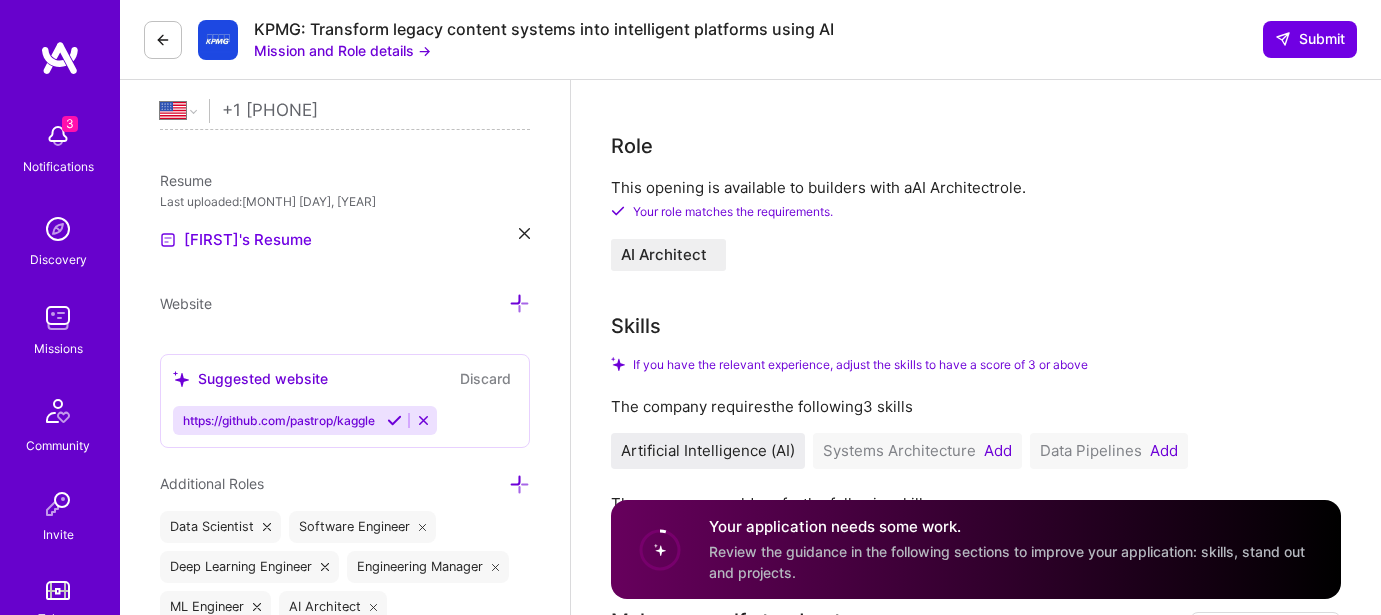 scroll, scrollTop: 423, scrollLeft: 0, axis: vertical 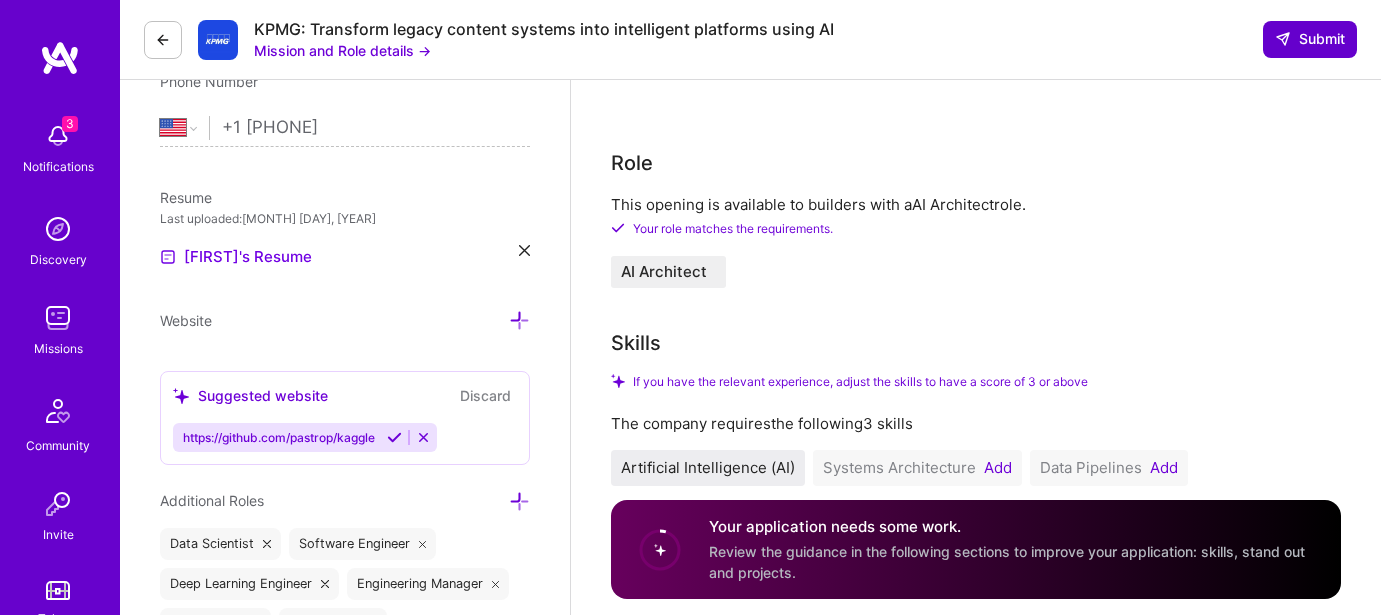 click on "Submit" at bounding box center (1310, 39) 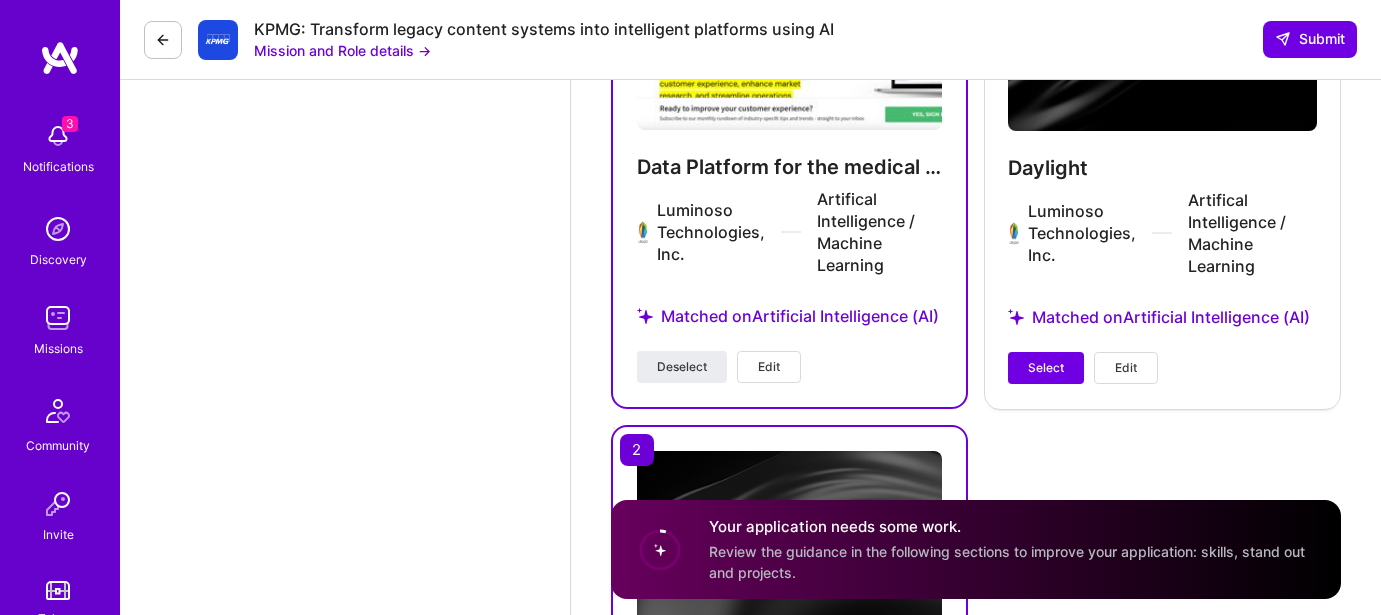 scroll, scrollTop: 5447, scrollLeft: 0, axis: vertical 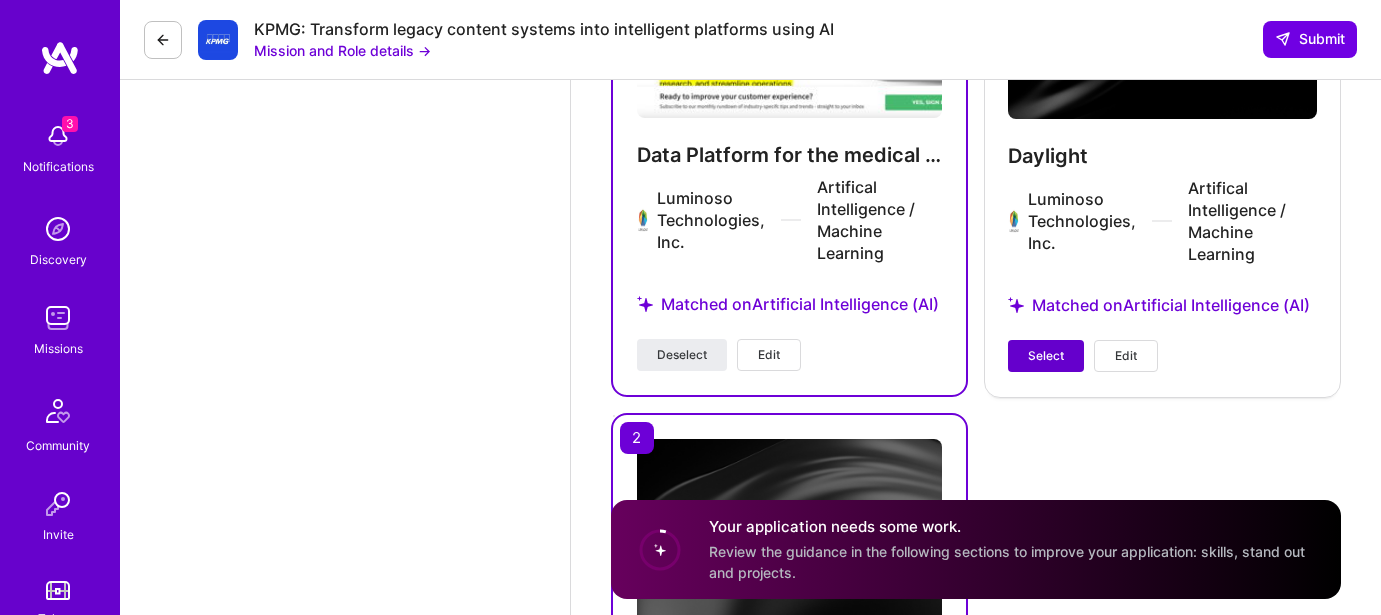 click on "Select" at bounding box center (1046, 356) 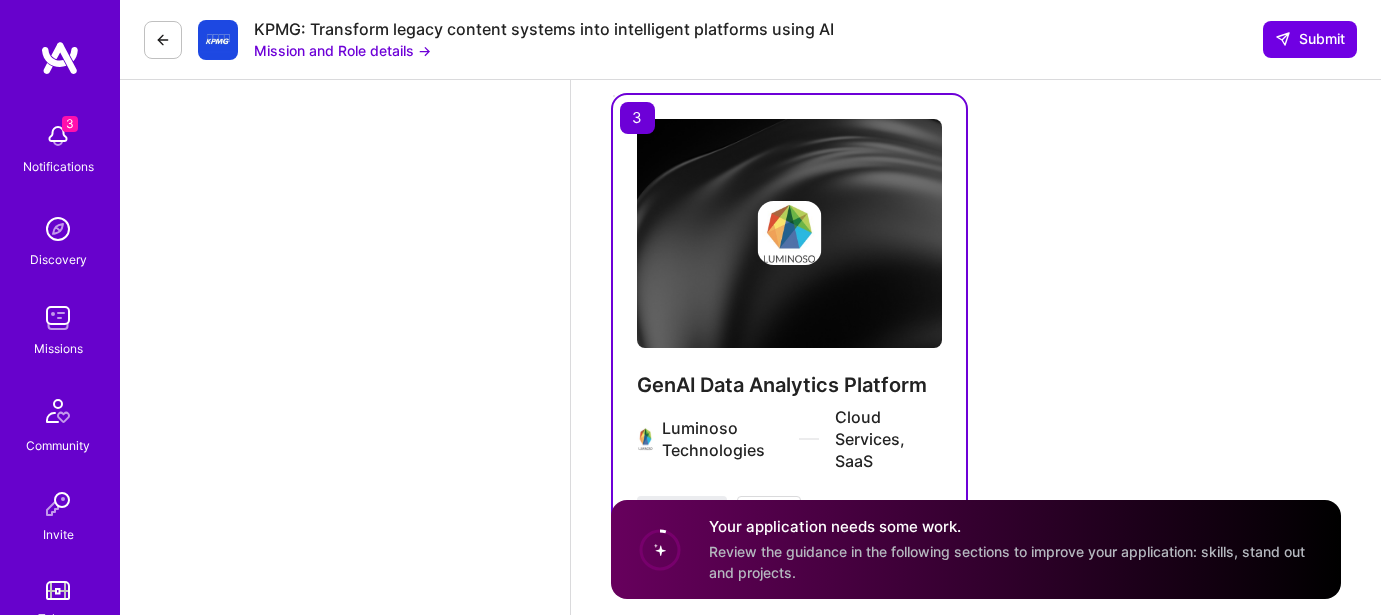 scroll, scrollTop: 5886, scrollLeft: 0, axis: vertical 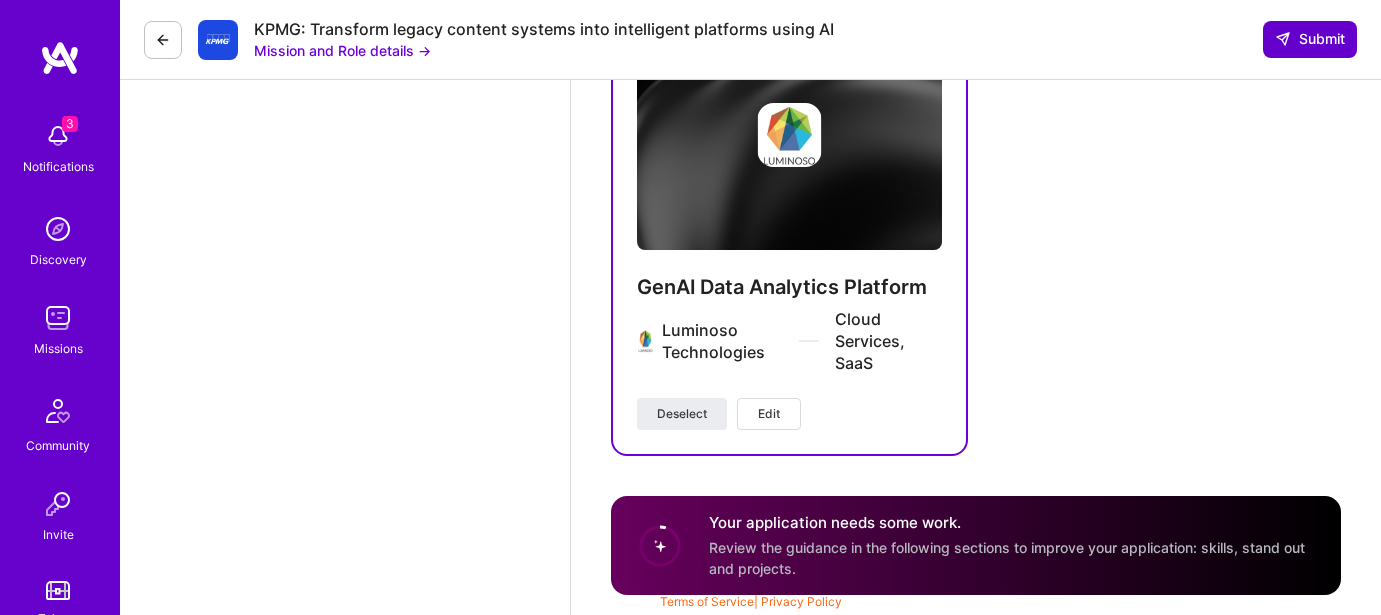 click on "Submit" at bounding box center [1310, 39] 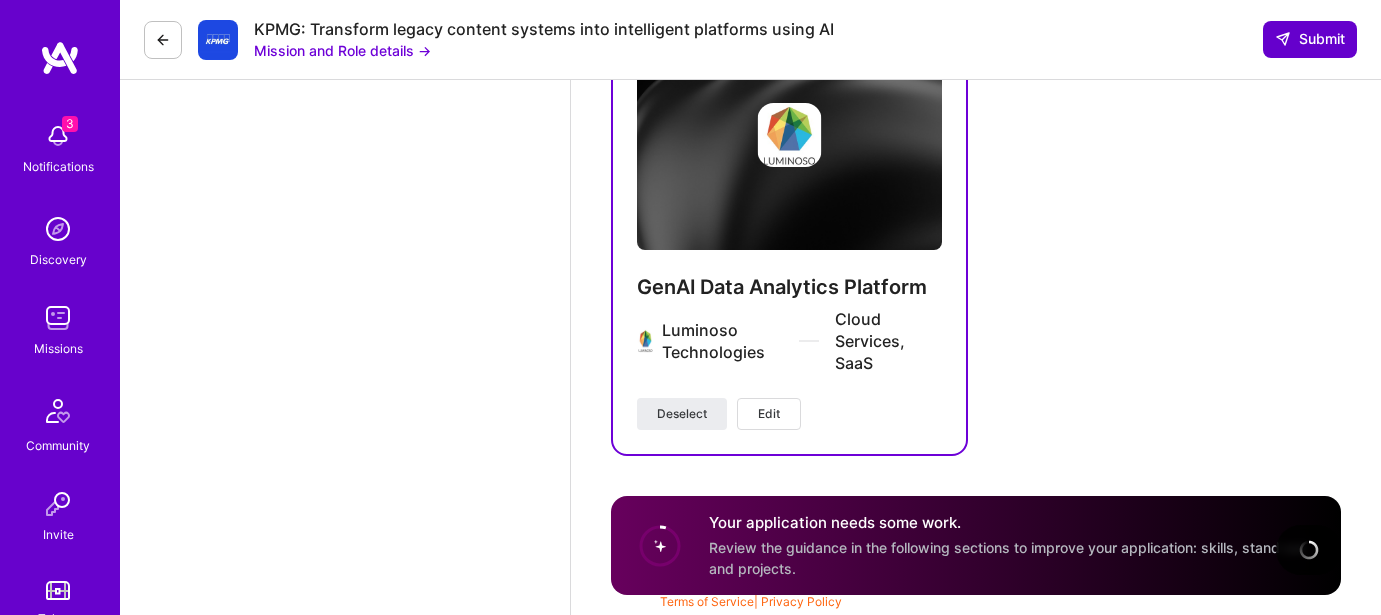 click on "Submit" at bounding box center [1310, 39] 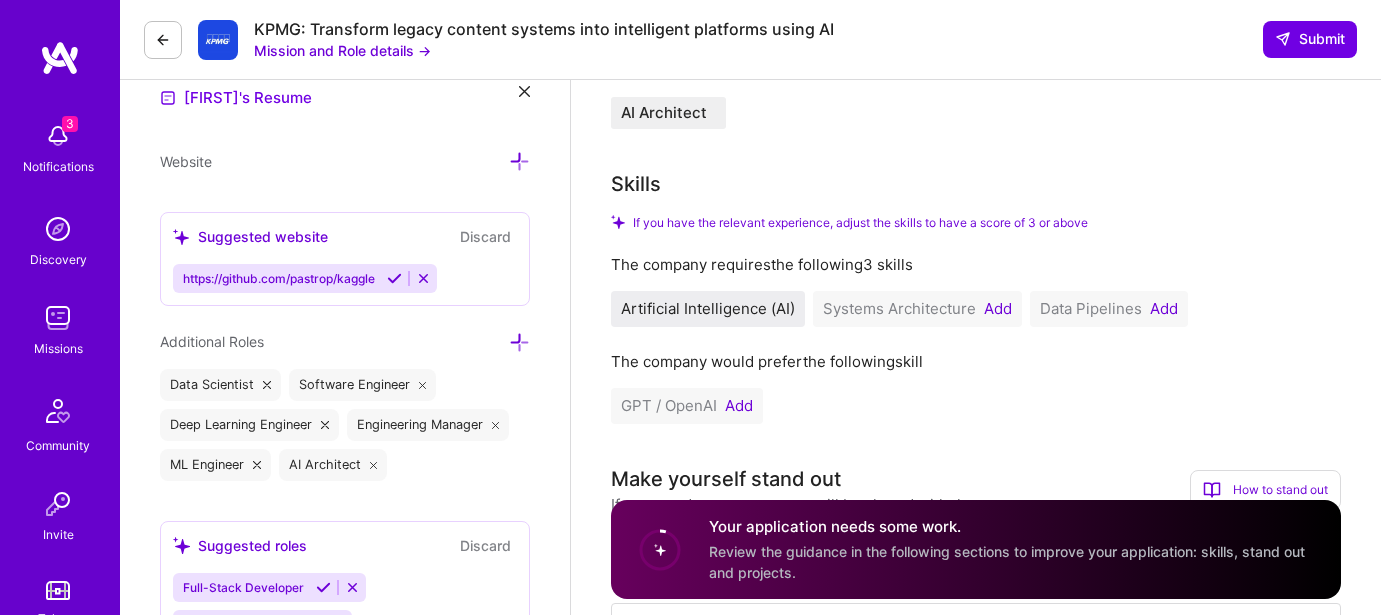 scroll, scrollTop: 606, scrollLeft: 0, axis: vertical 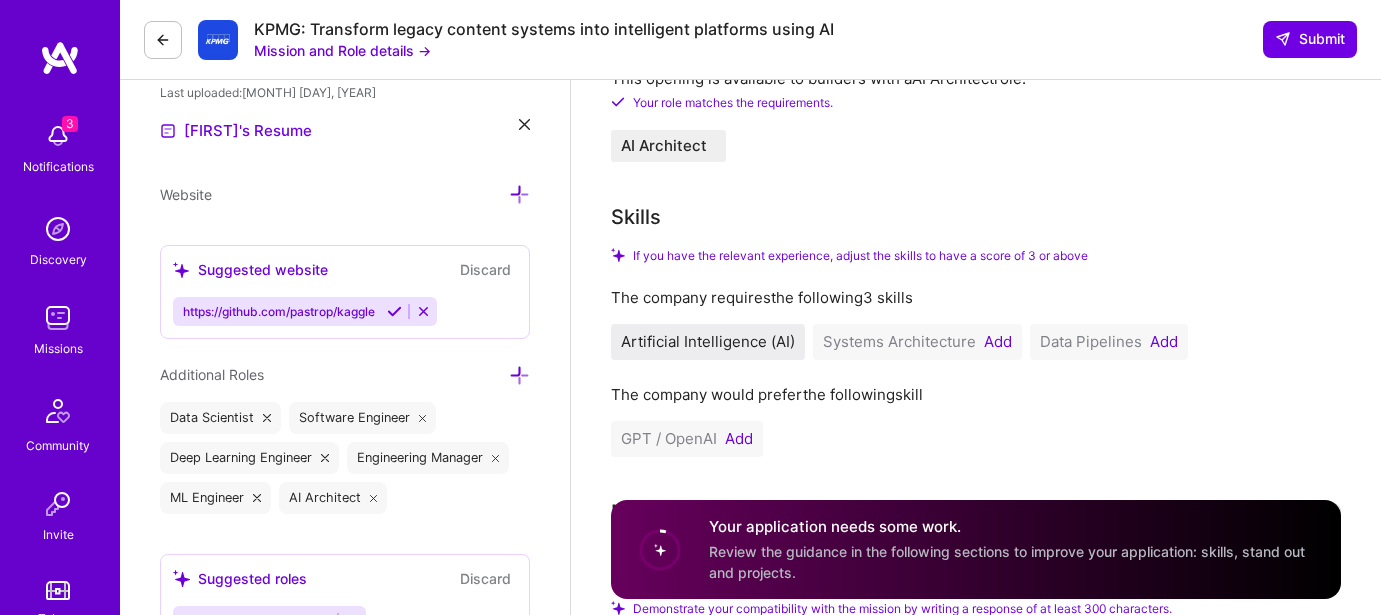 click on "Add" at bounding box center (998, 342) 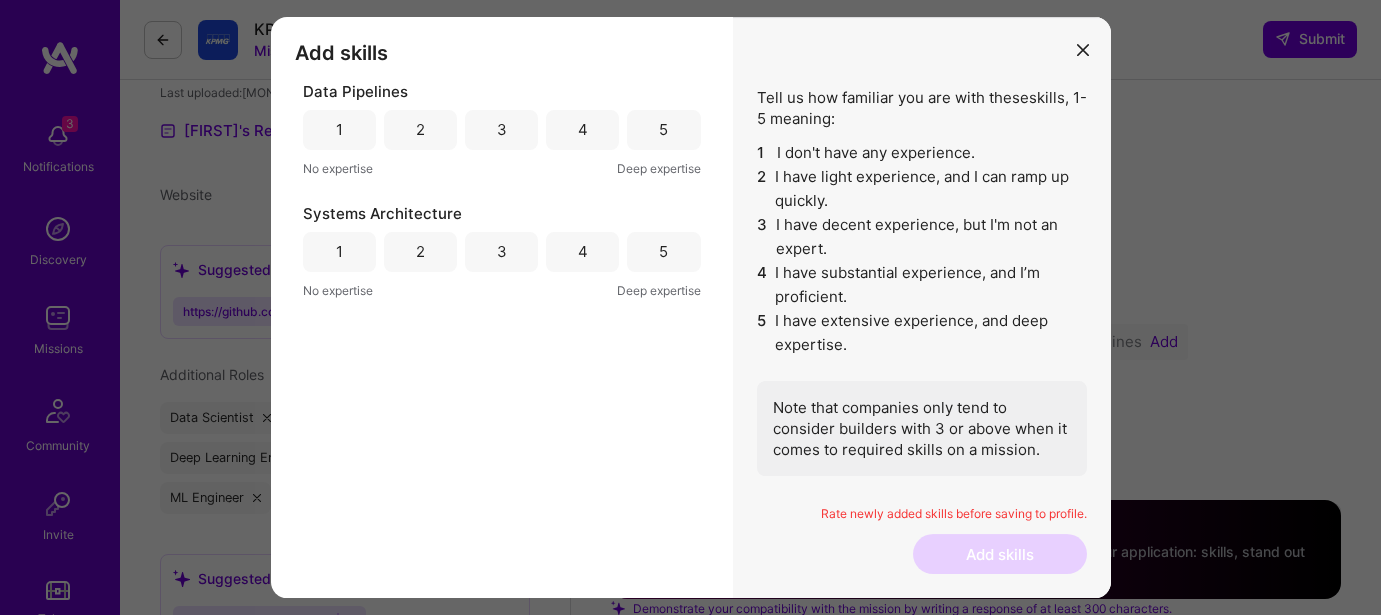 click on "4" at bounding box center [582, 252] 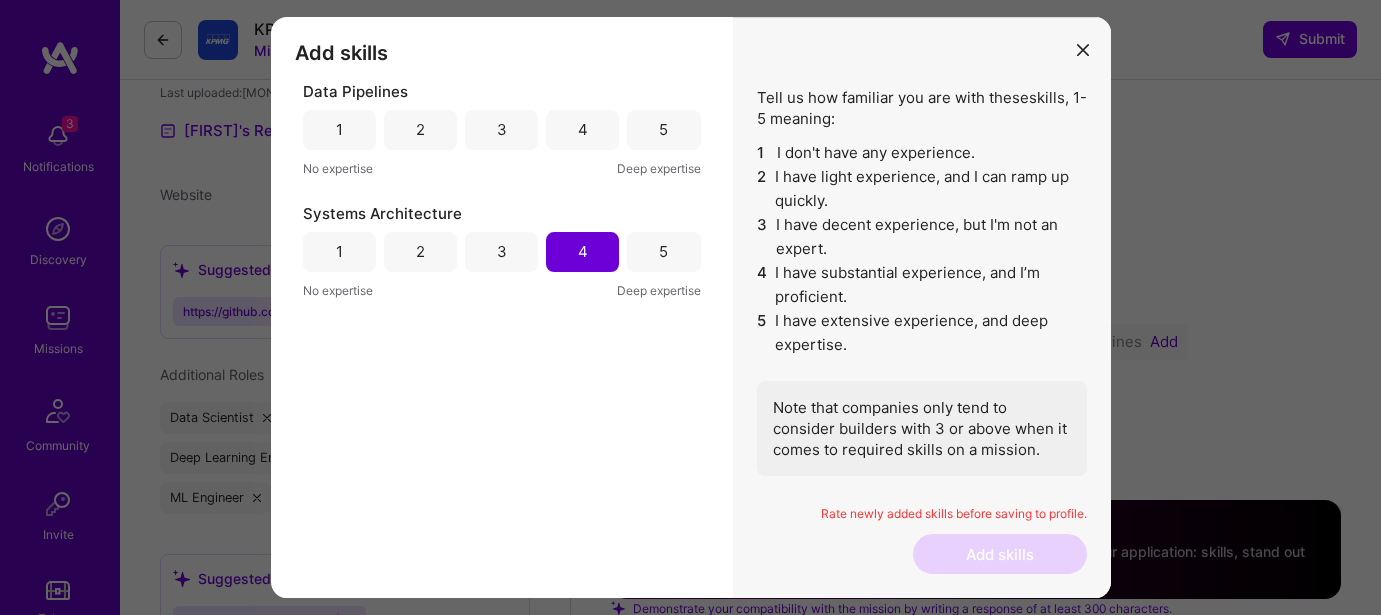 click at bounding box center (1083, 50) 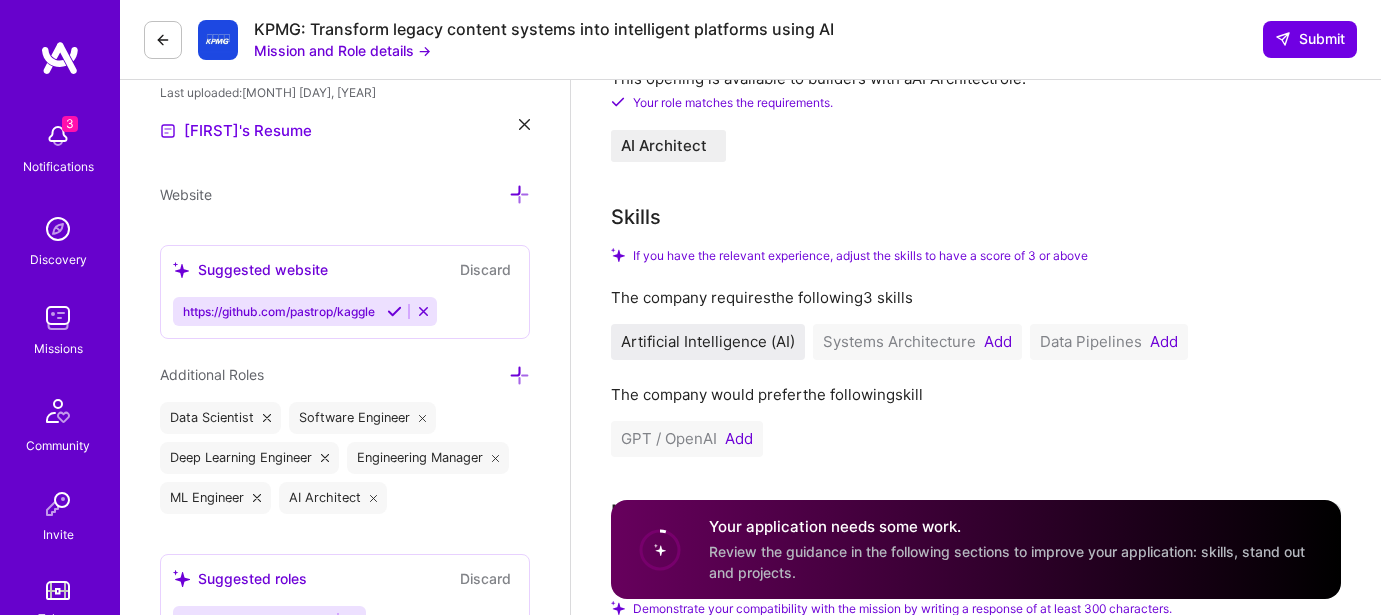 click on "Add" at bounding box center (739, 439) 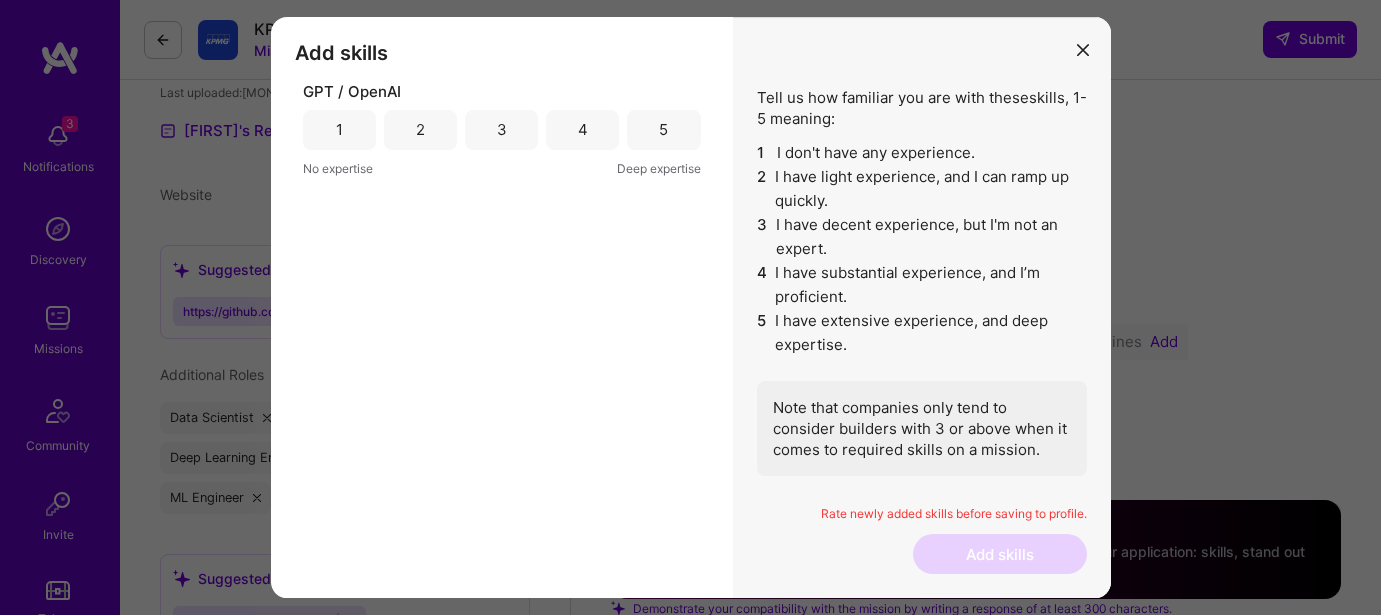 click on "4" at bounding box center (583, 129) 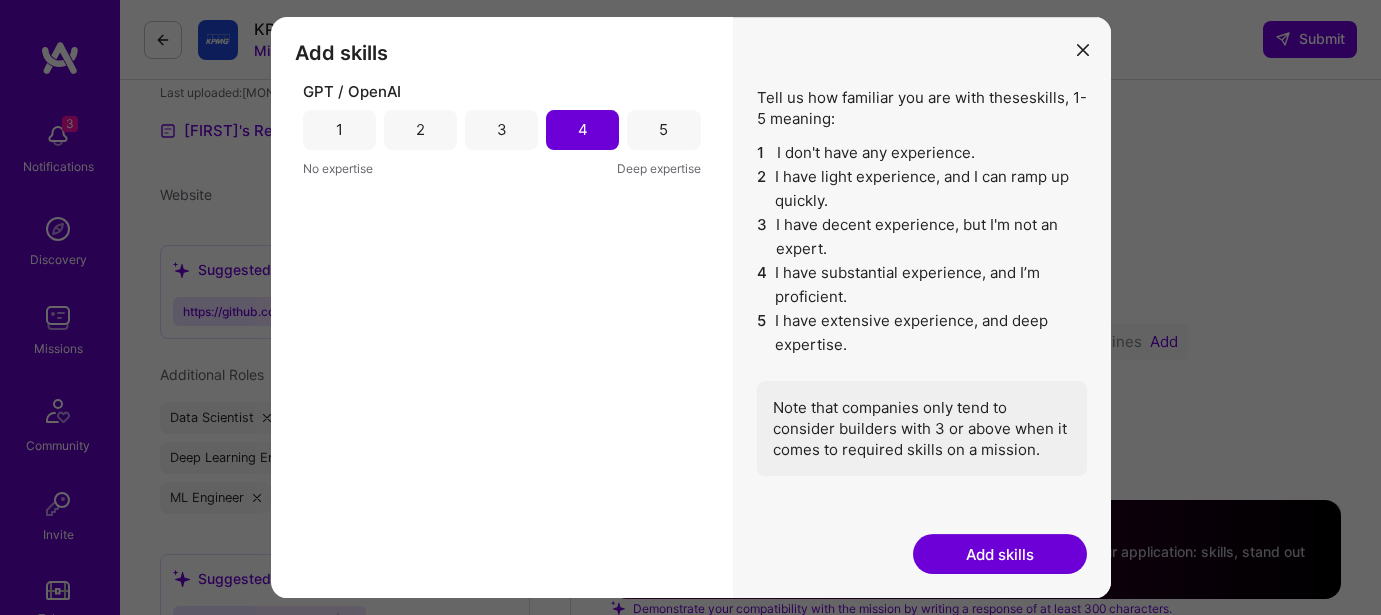 drag, startPoint x: 978, startPoint y: 553, endPoint x: 609, endPoint y: 488, distance: 374.68118 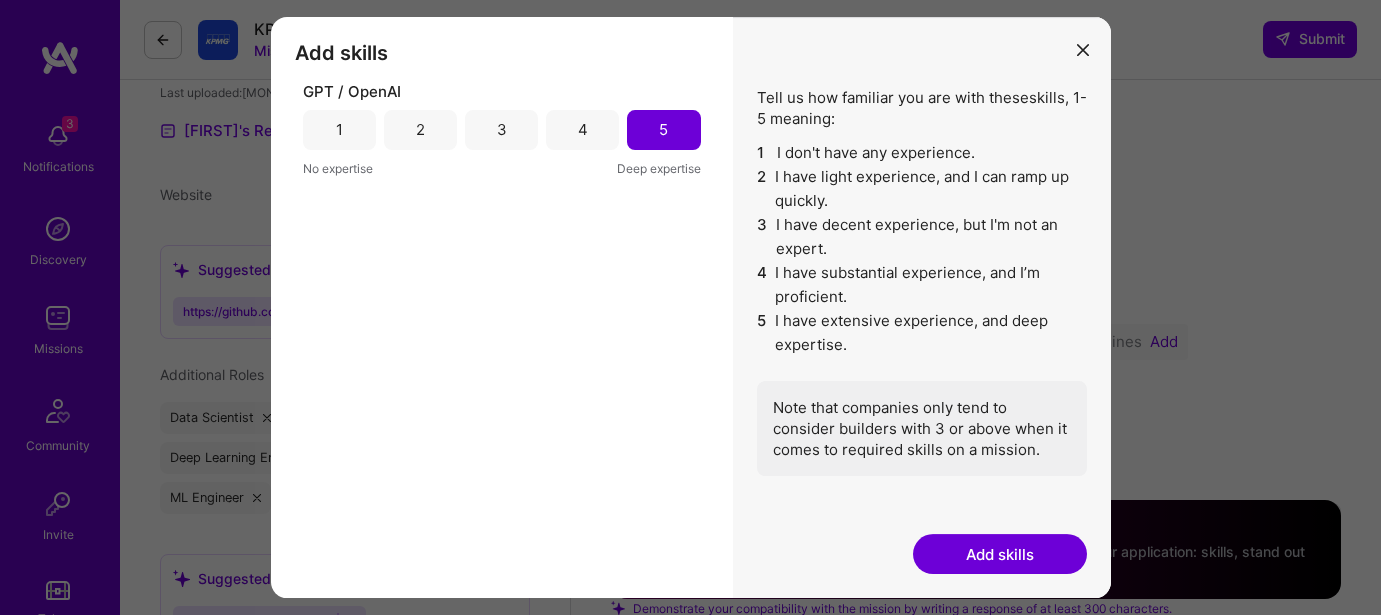 click on "Add skills" at bounding box center (1000, 554) 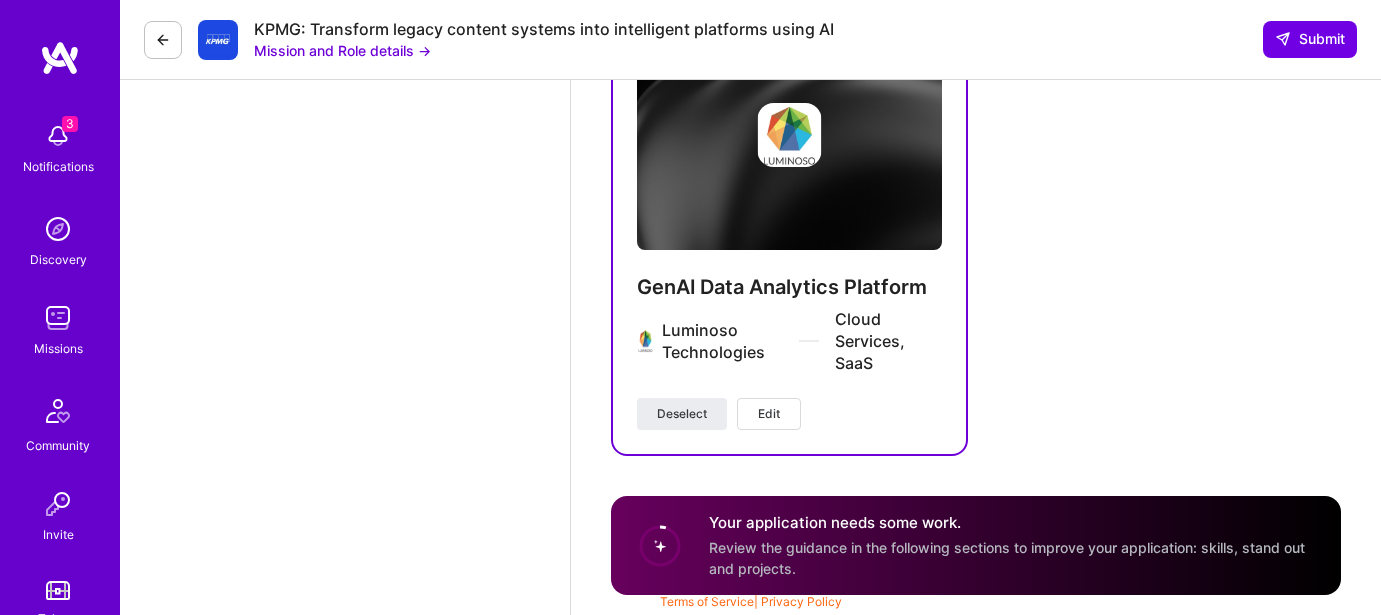 scroll, scrollTop: 5886, scrollLeft: 0, axis: vertical 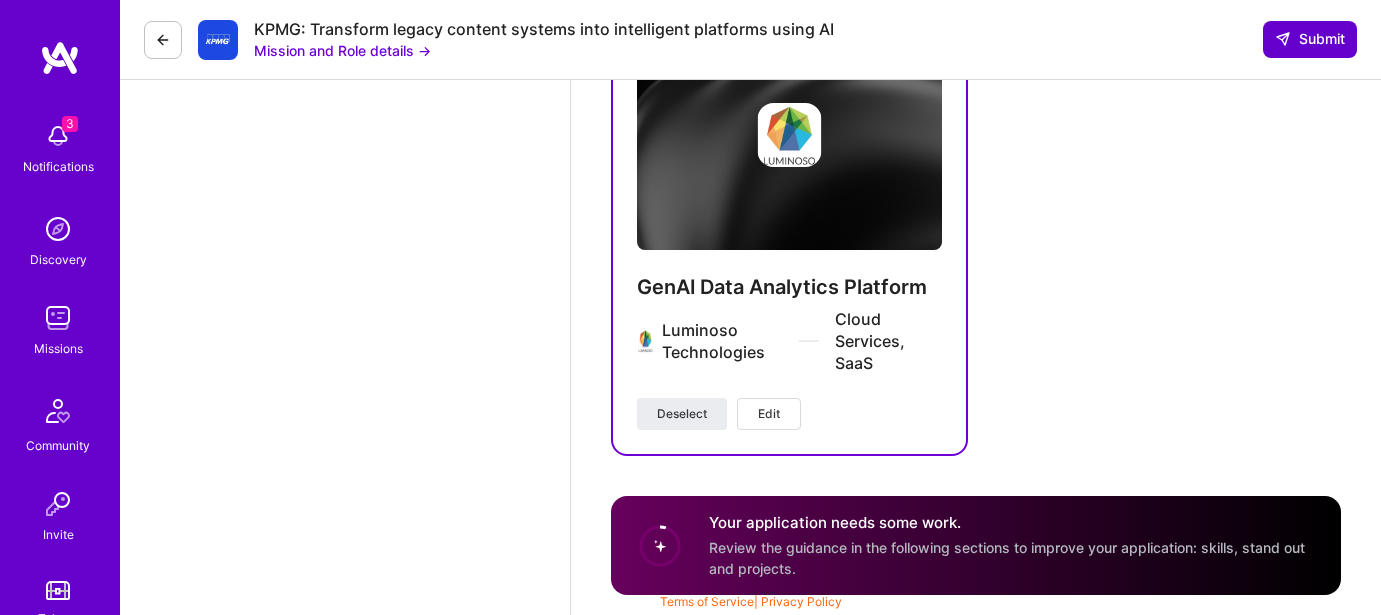 click on "Submit" at bounding box center (1310, 39) 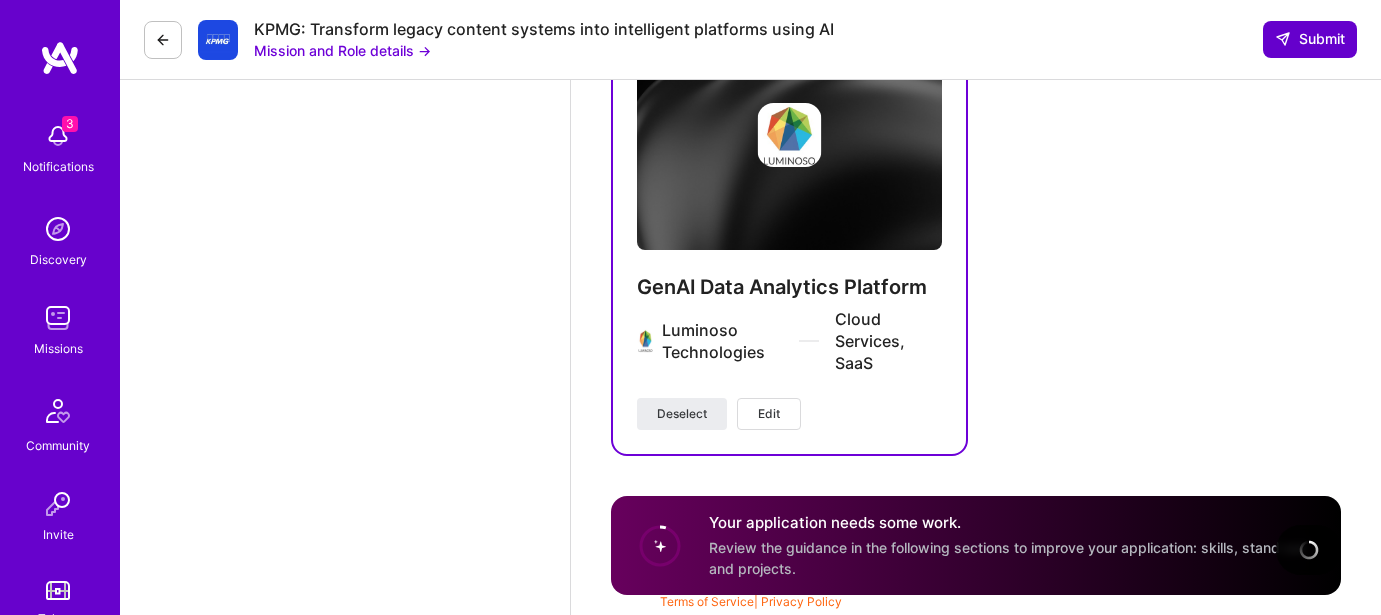click at bounding box center [1283, 39] 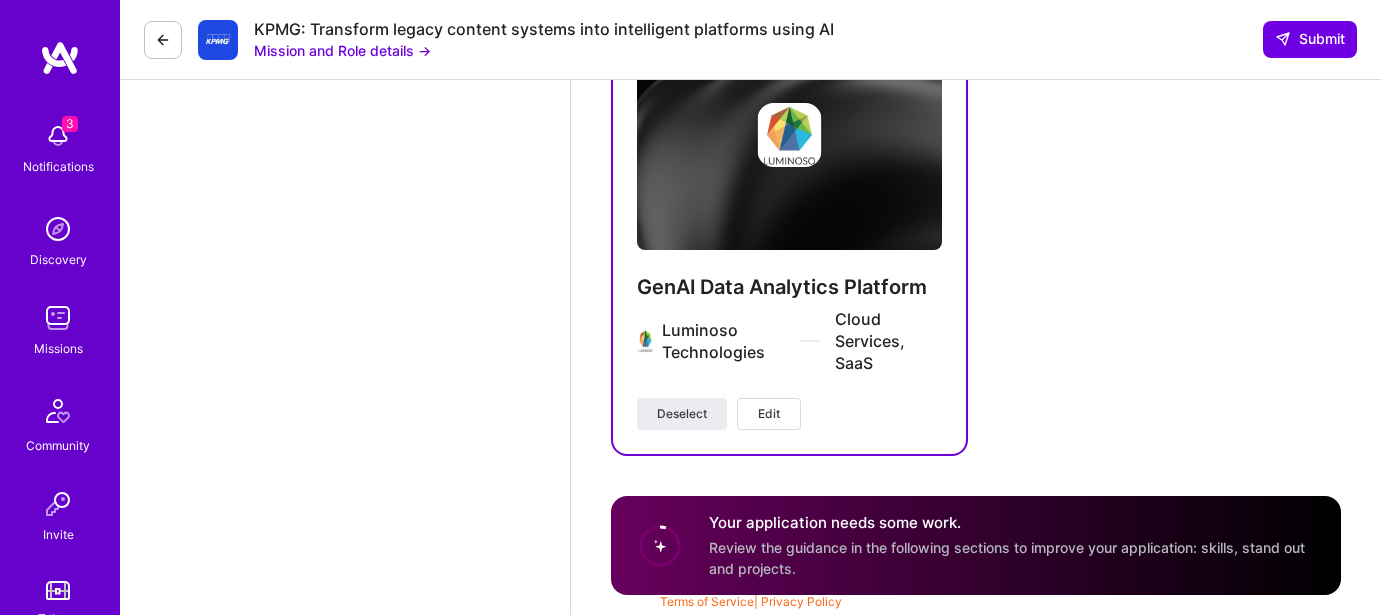 click 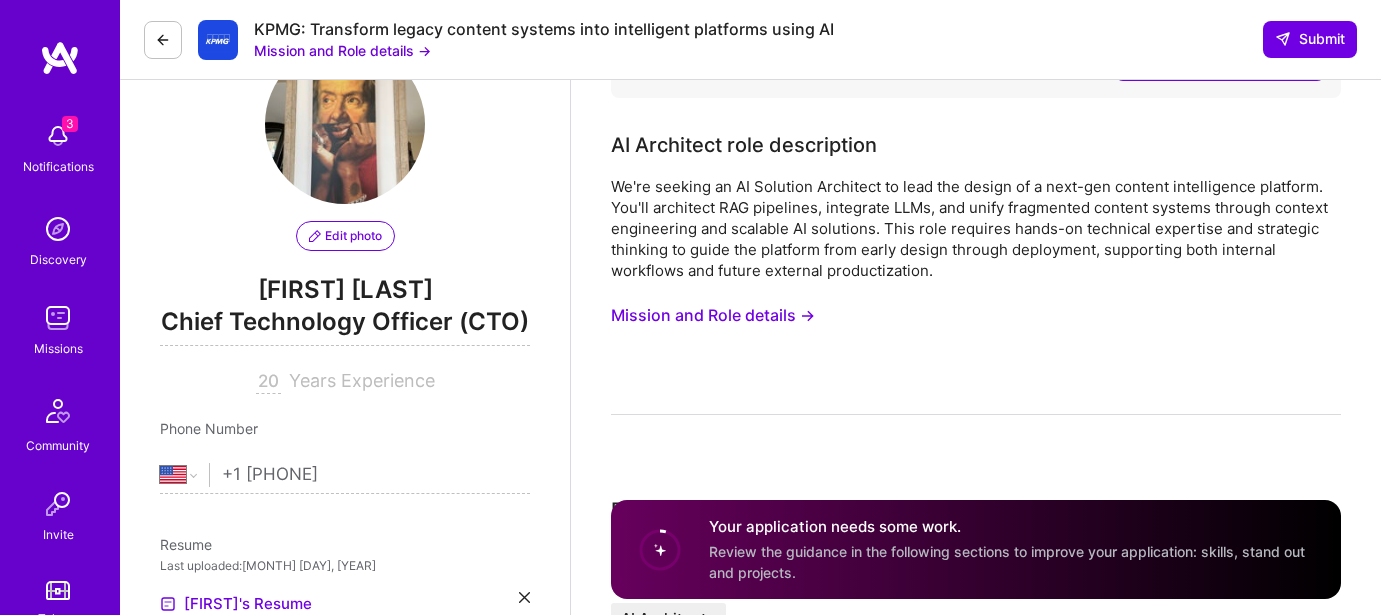scroll, scrollTop: 0, scrollLeft: 0, axis: both 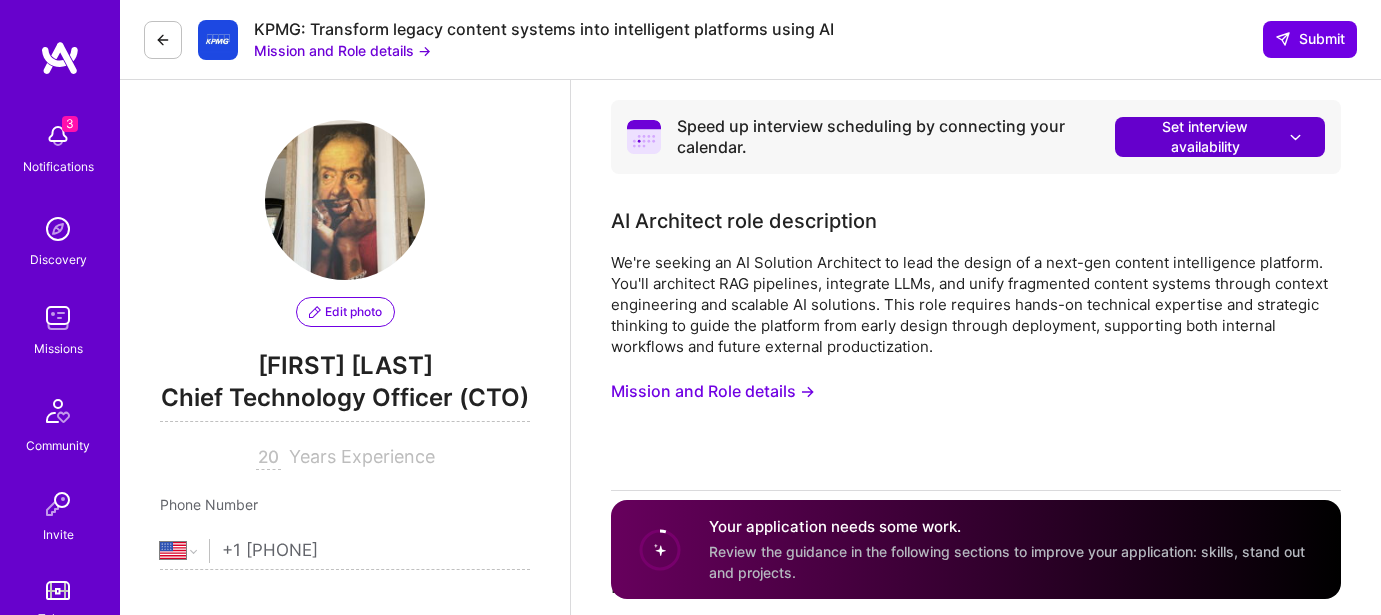 click at bounding box center [1295, 137] 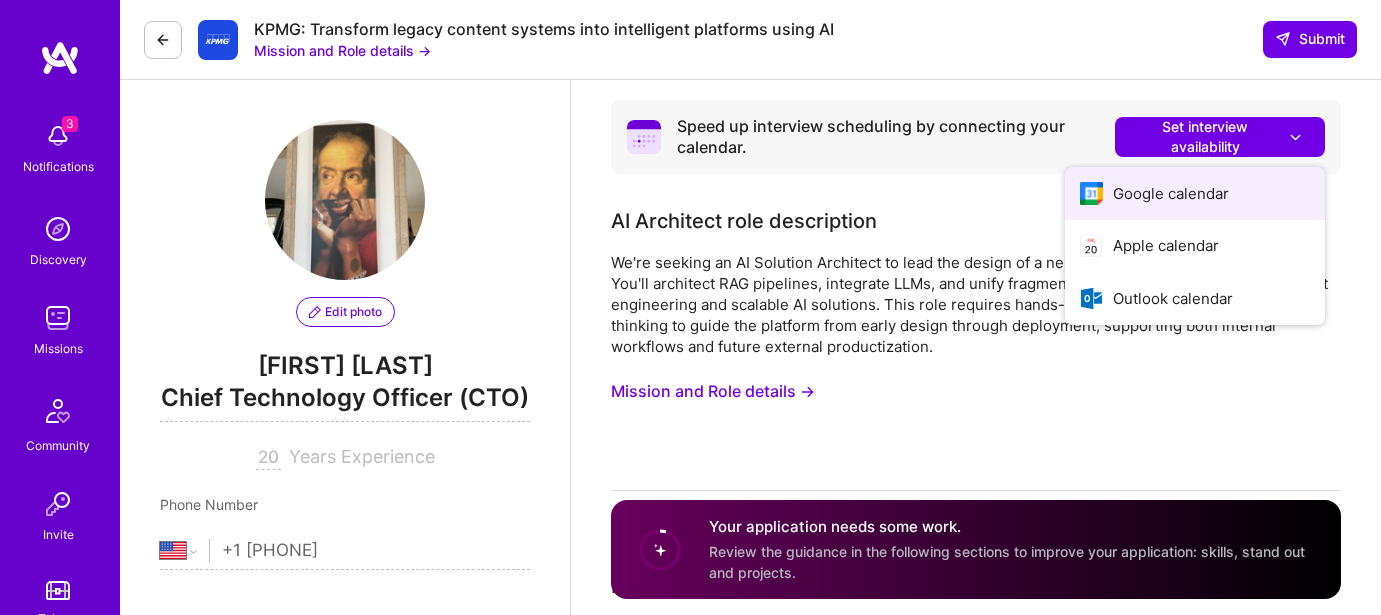 click on "Google calendar" at bounding box center [1195, 193] 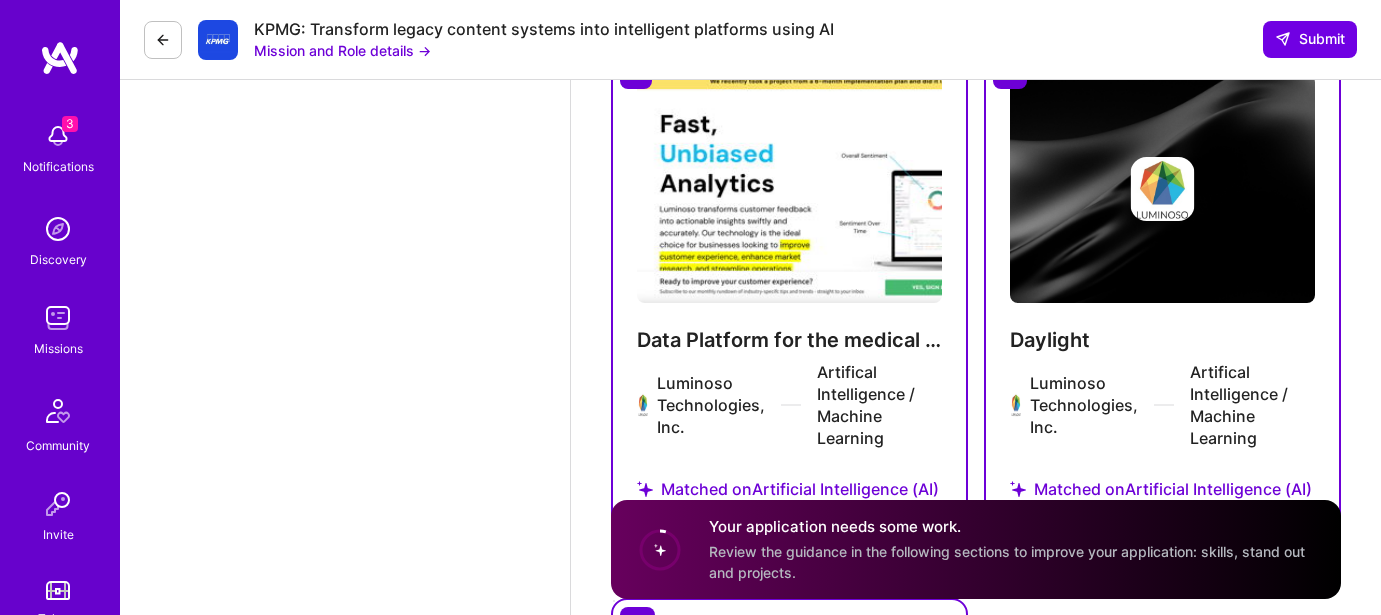 scroll, scrollTop: 5241, scrollLeft: 0, axis: vertical 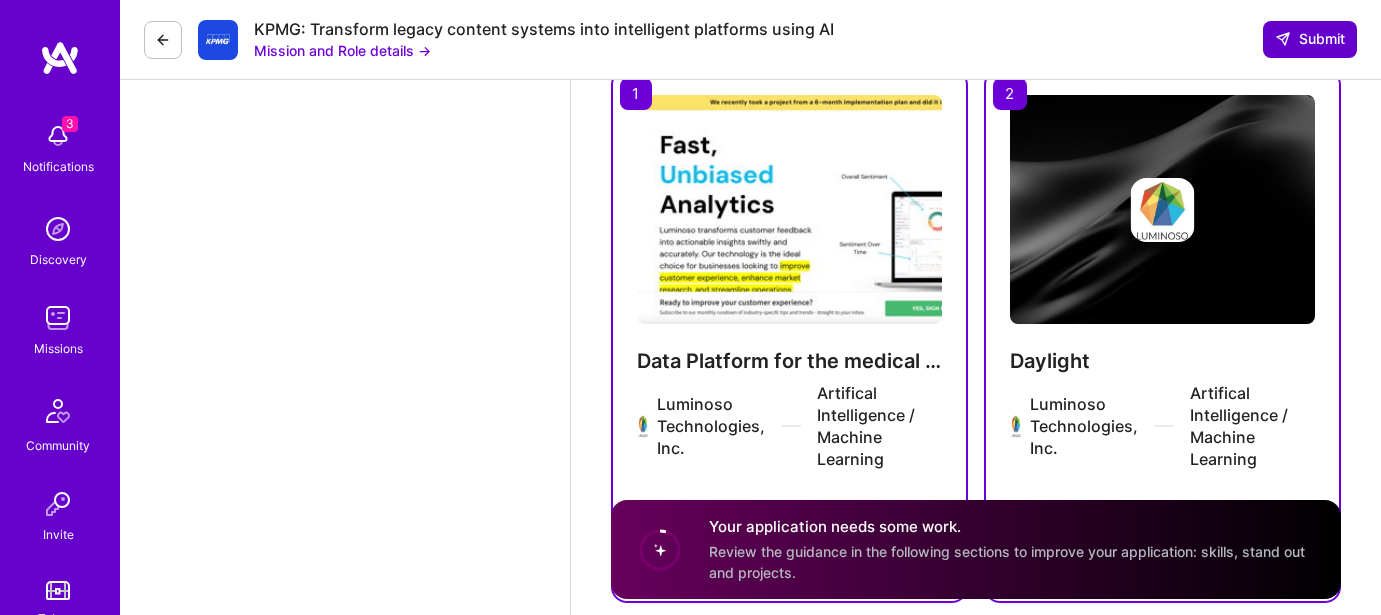 click on "Submit" at bounding box center (1310, 39) 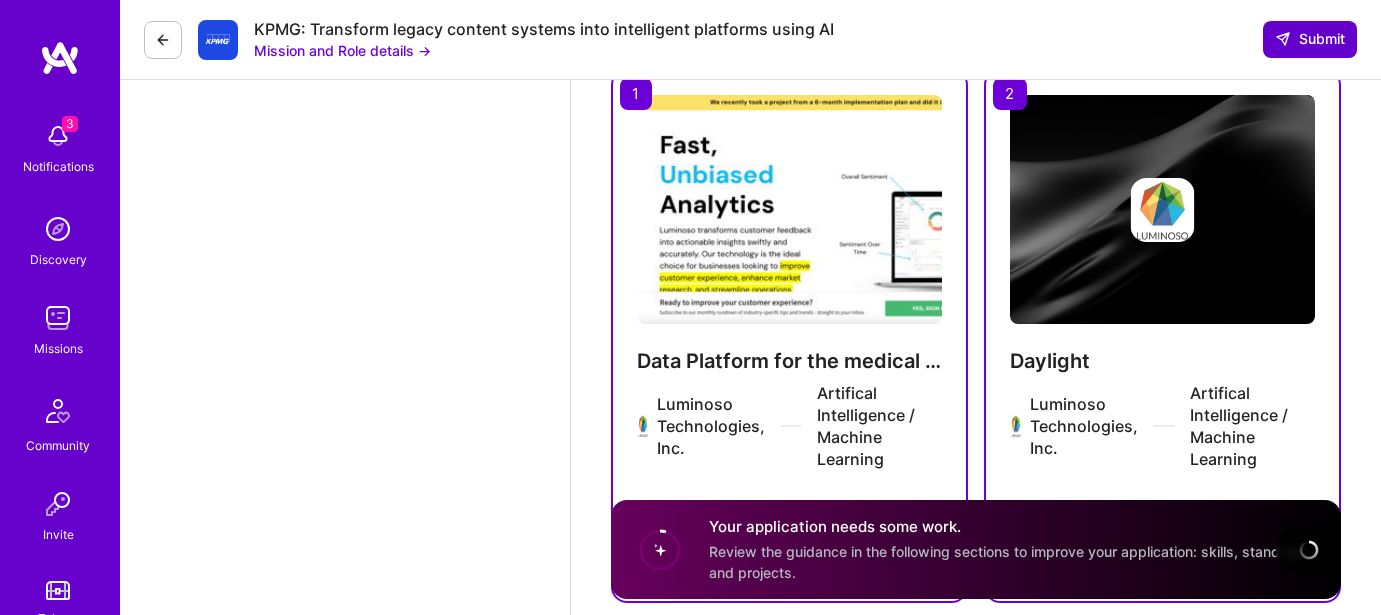 click on "Submit" at bounding box center [1310, 39] 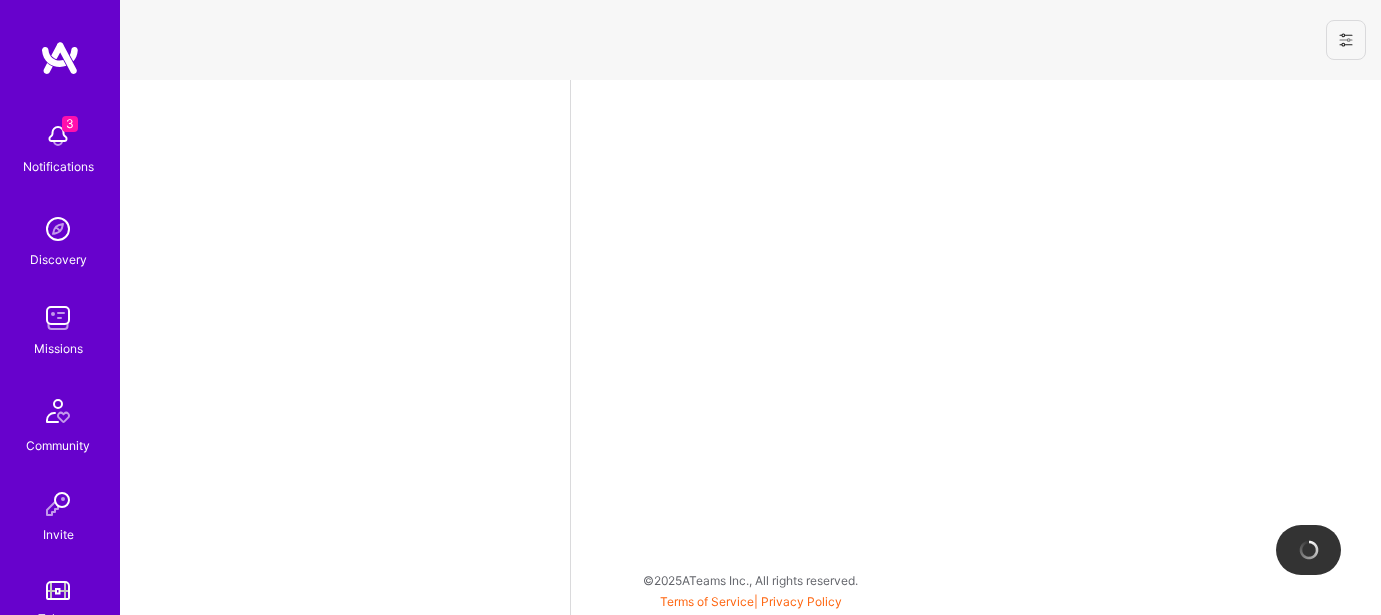 scroll, scrollTop: 0, scrollLeft: 0, axis: both 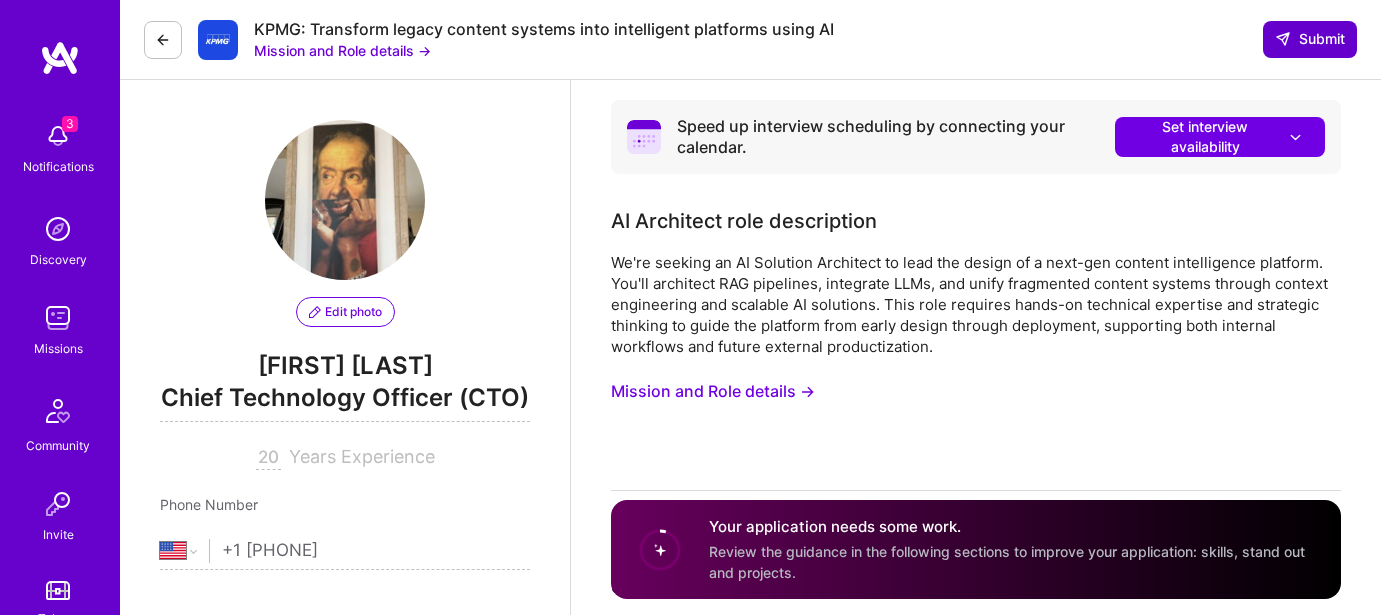 click on "Submit" at bounding box center [1310, 39] 